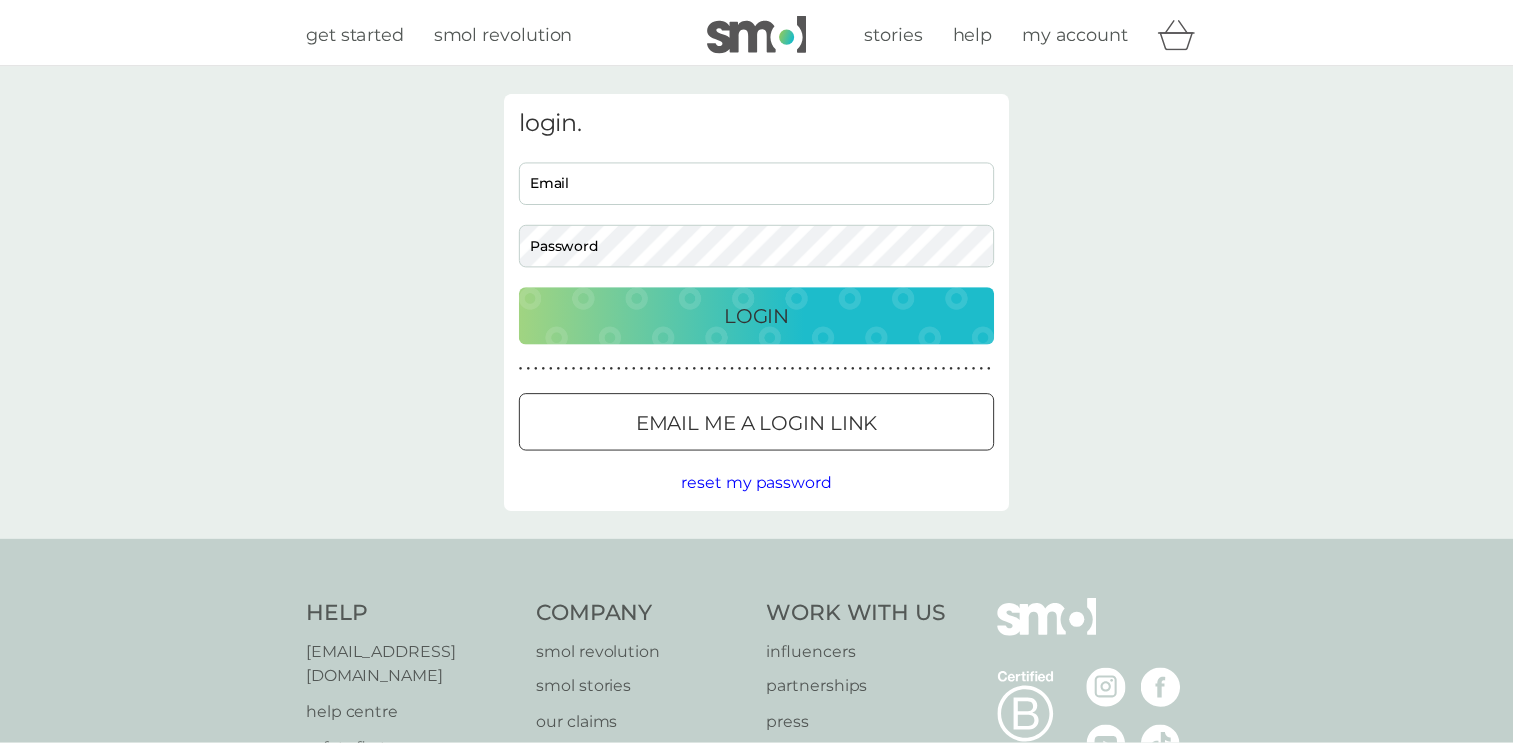 scroll, scrollTop: 0, scrollLeft: 0, axis: both 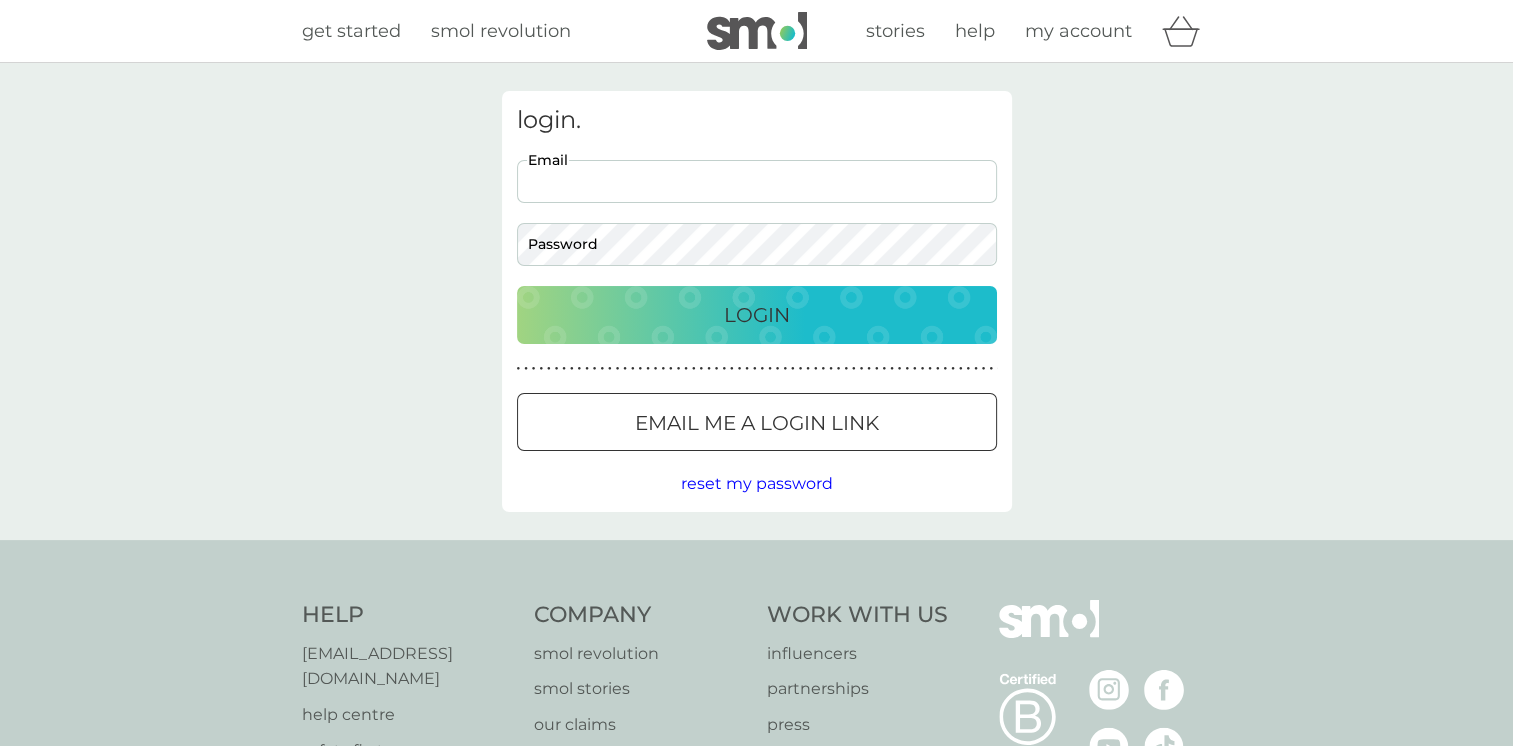 click on "Email" at bounding box center [757, 181] 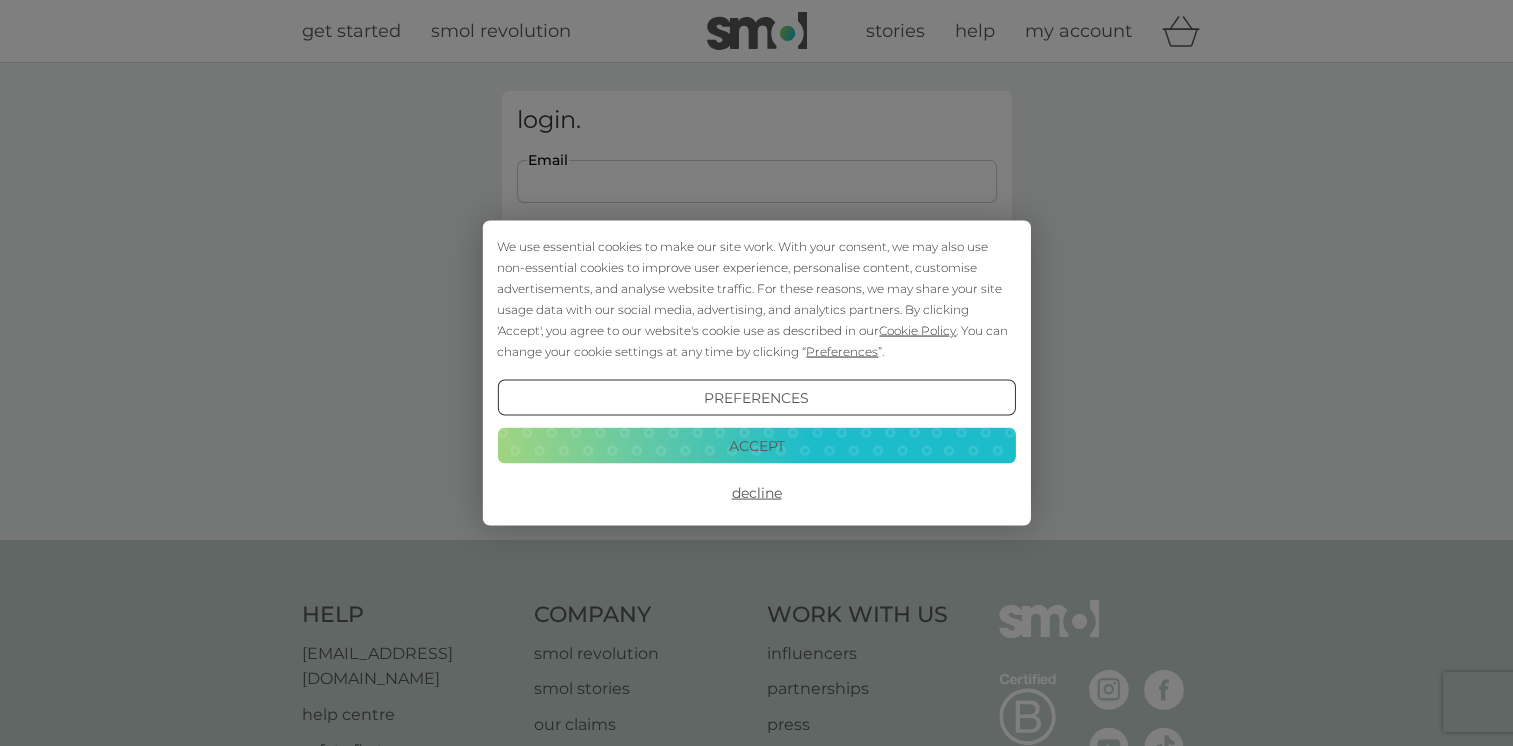 type on "[EMAIL_ADDRESS][DOMAIN_NAME]" 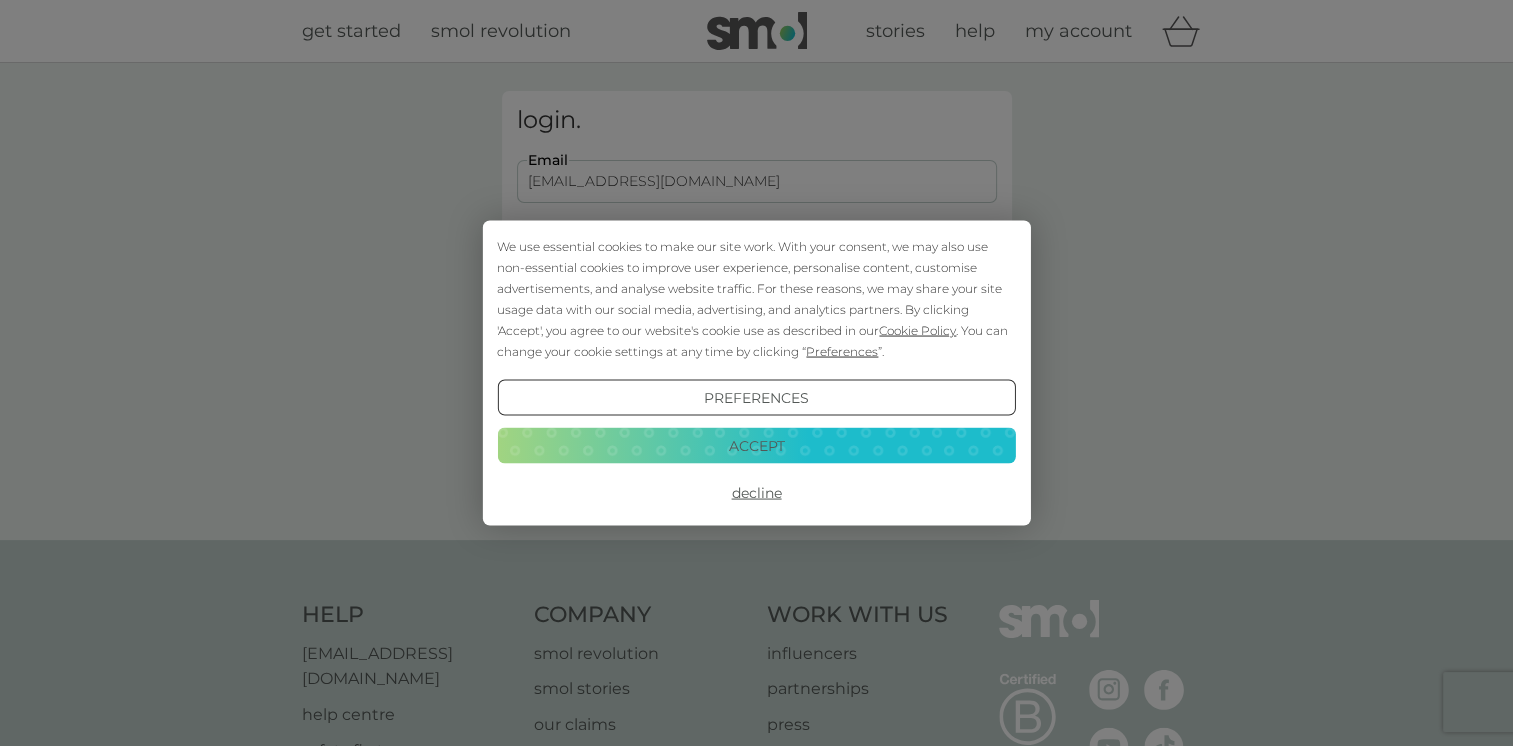 click on "Decline" at bounding box center (756, 493) 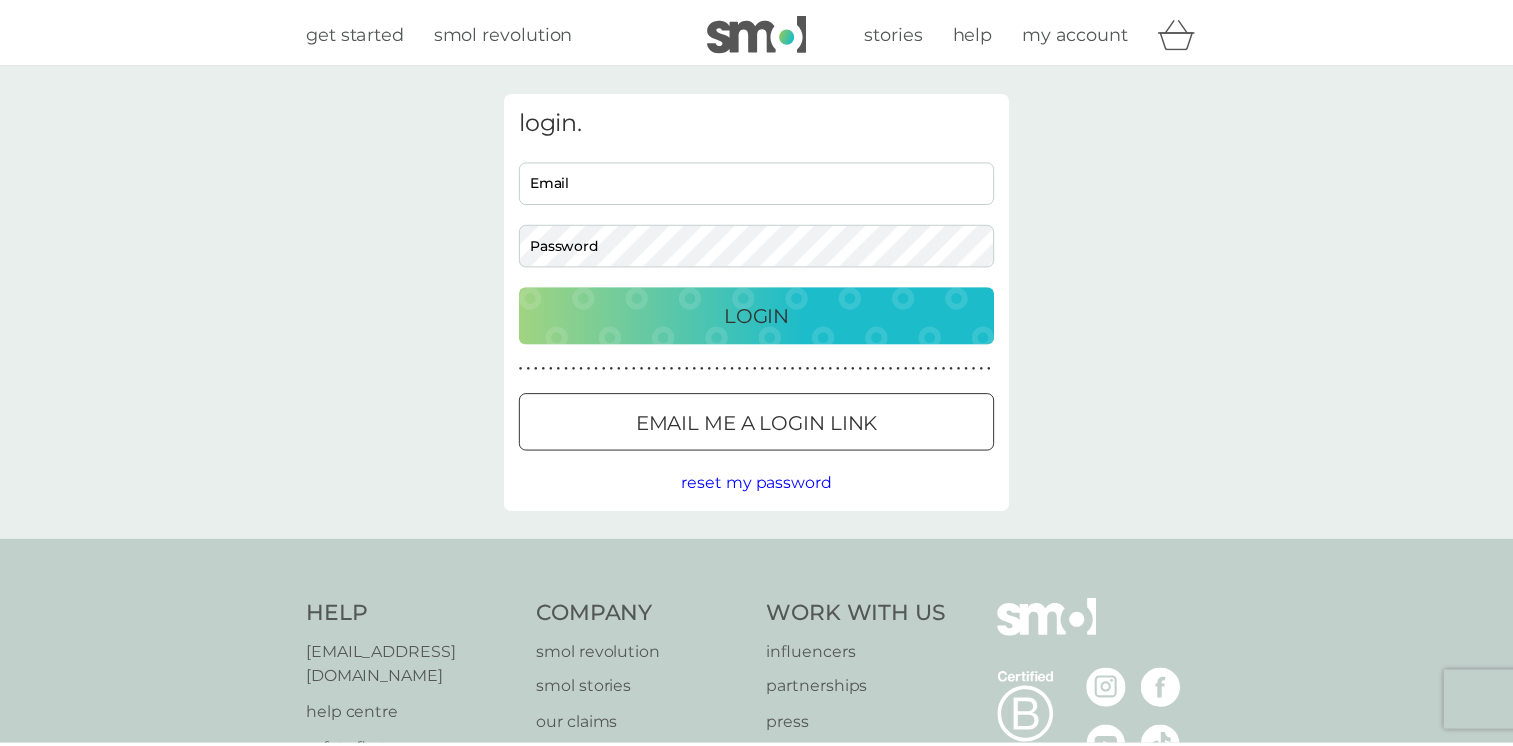 scroll, scrollTop: 0, scrollLeft: 0, axis: both 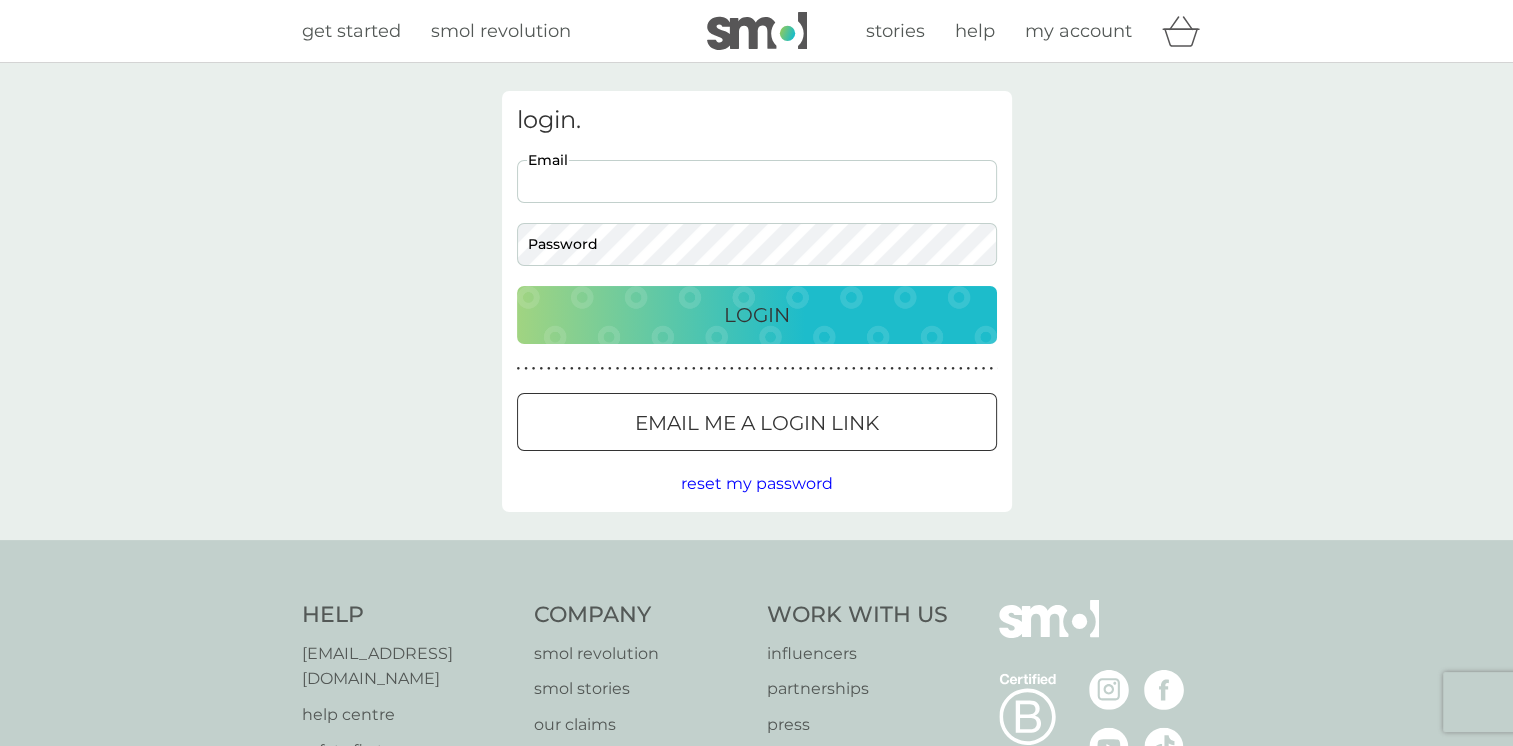 click on "Email" at bounding box center (757, 181) 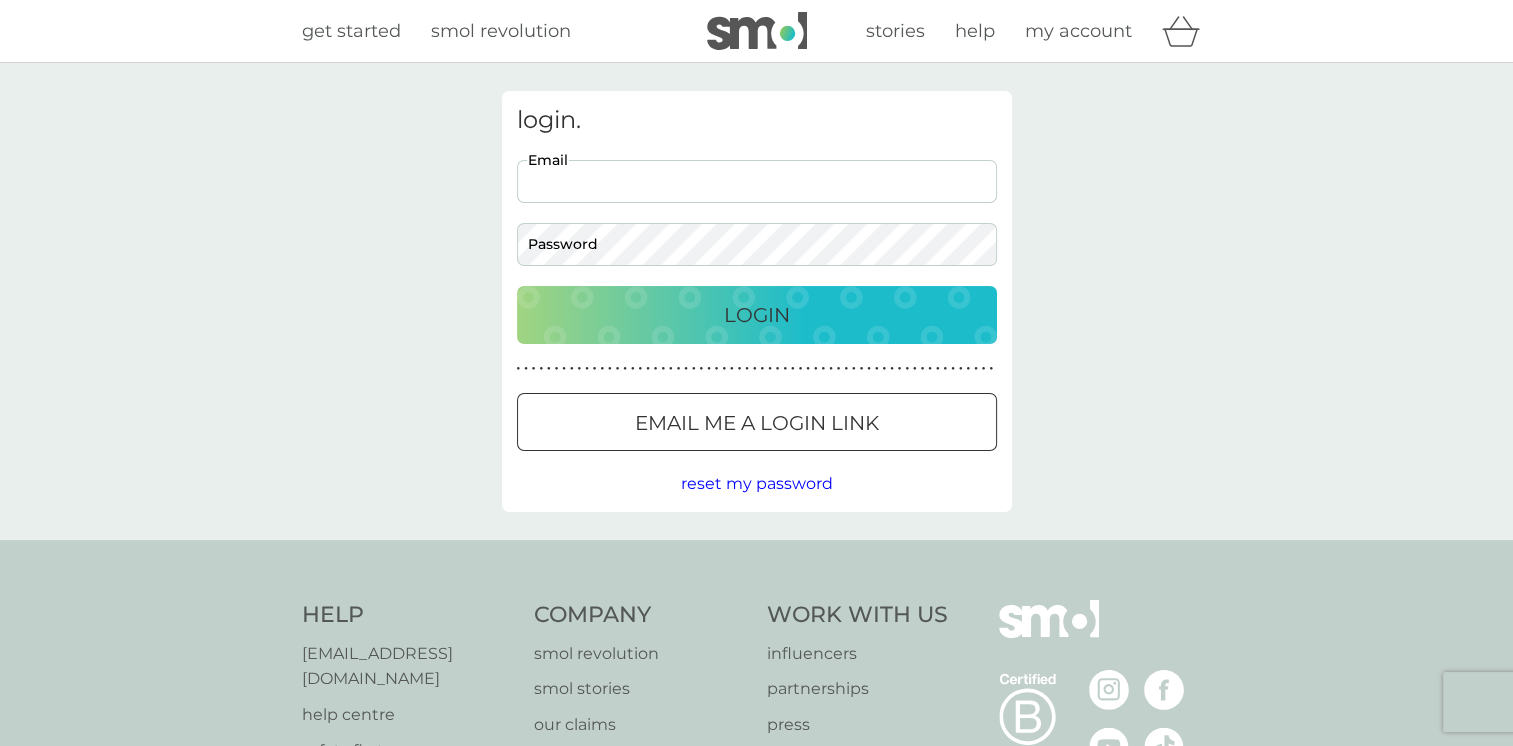 type on "mummieb@hotmail.com" 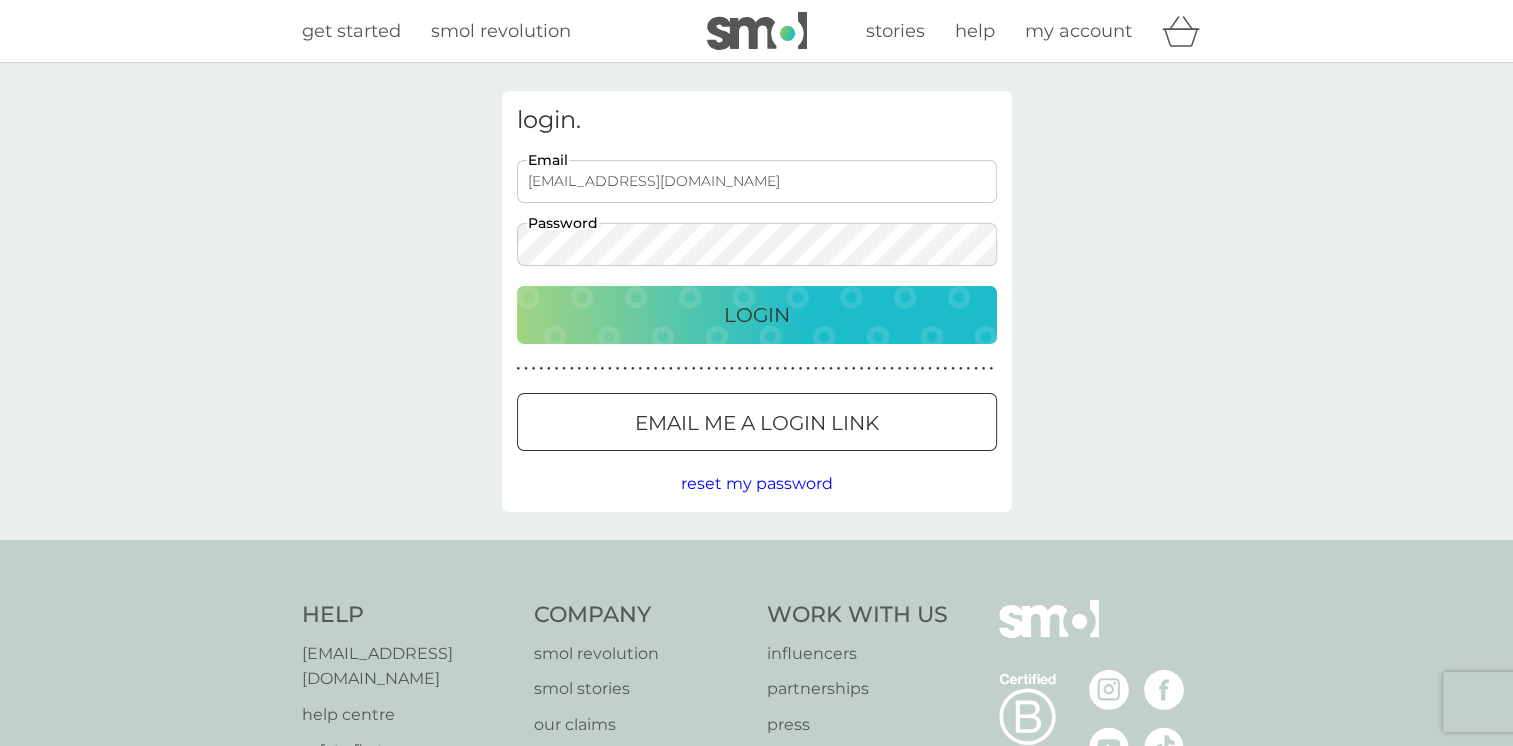 click on "Login" at bounding box center (757, 315) 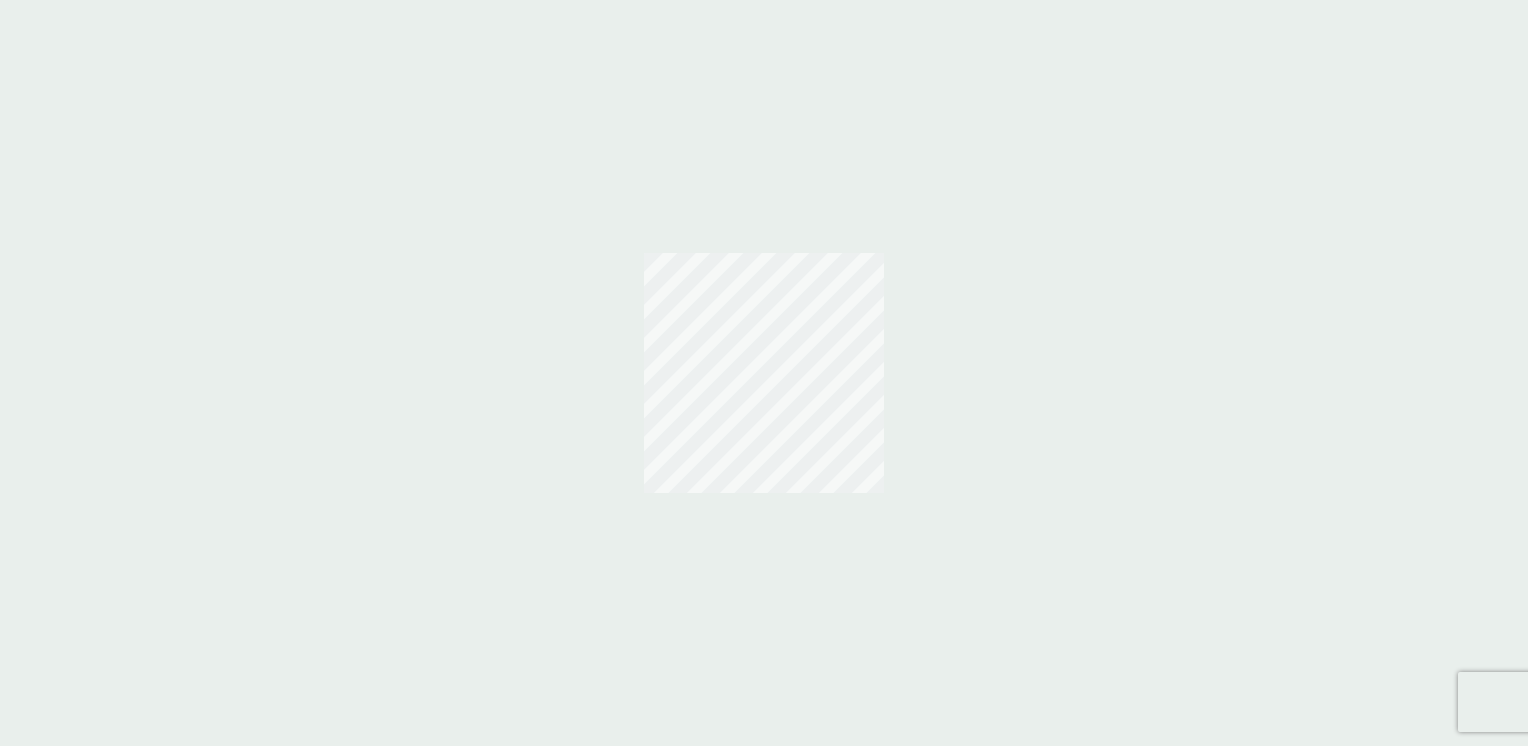scroll, scrollTop: 0, scrollLeft: 0, axis: both 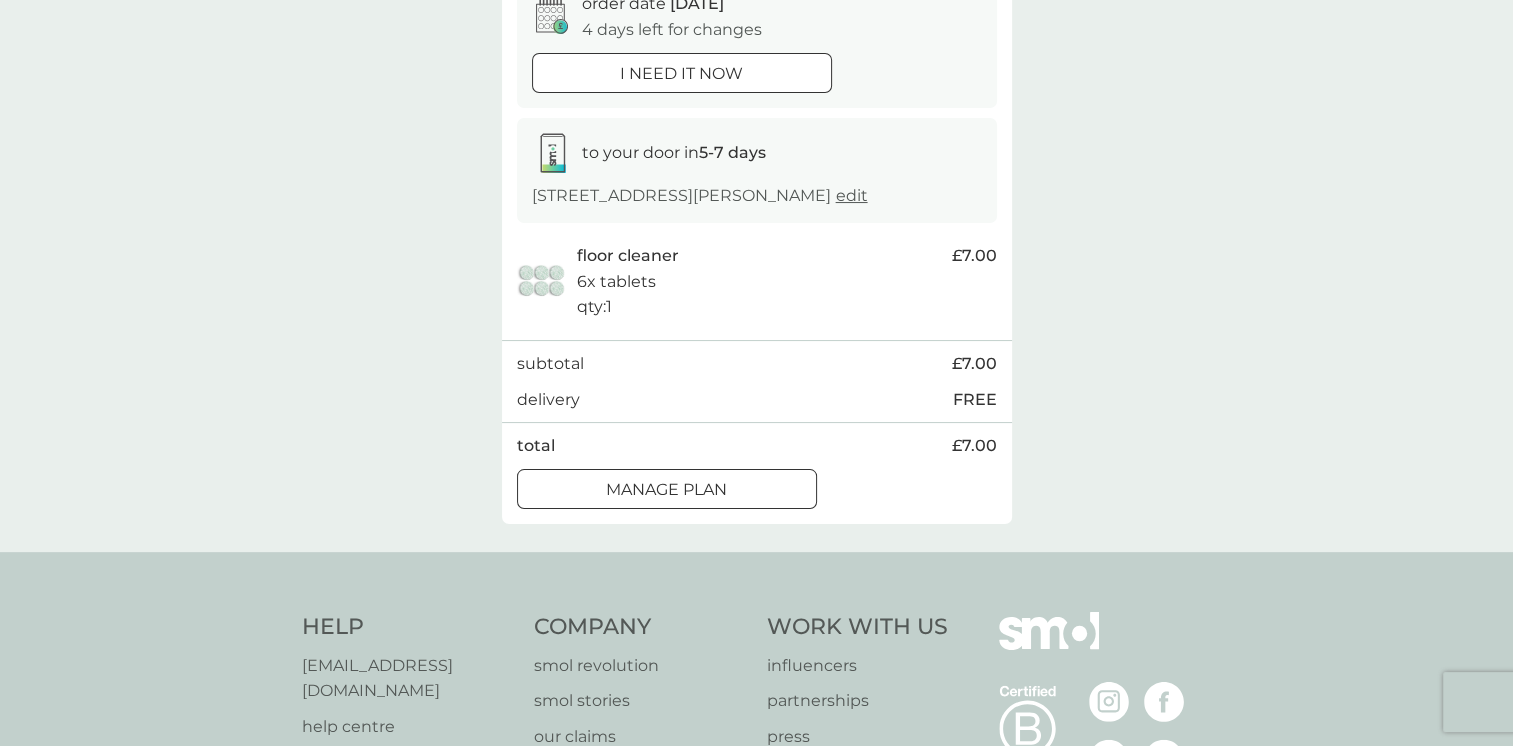 click on "Manage plan" at bounding box center (666, 490) 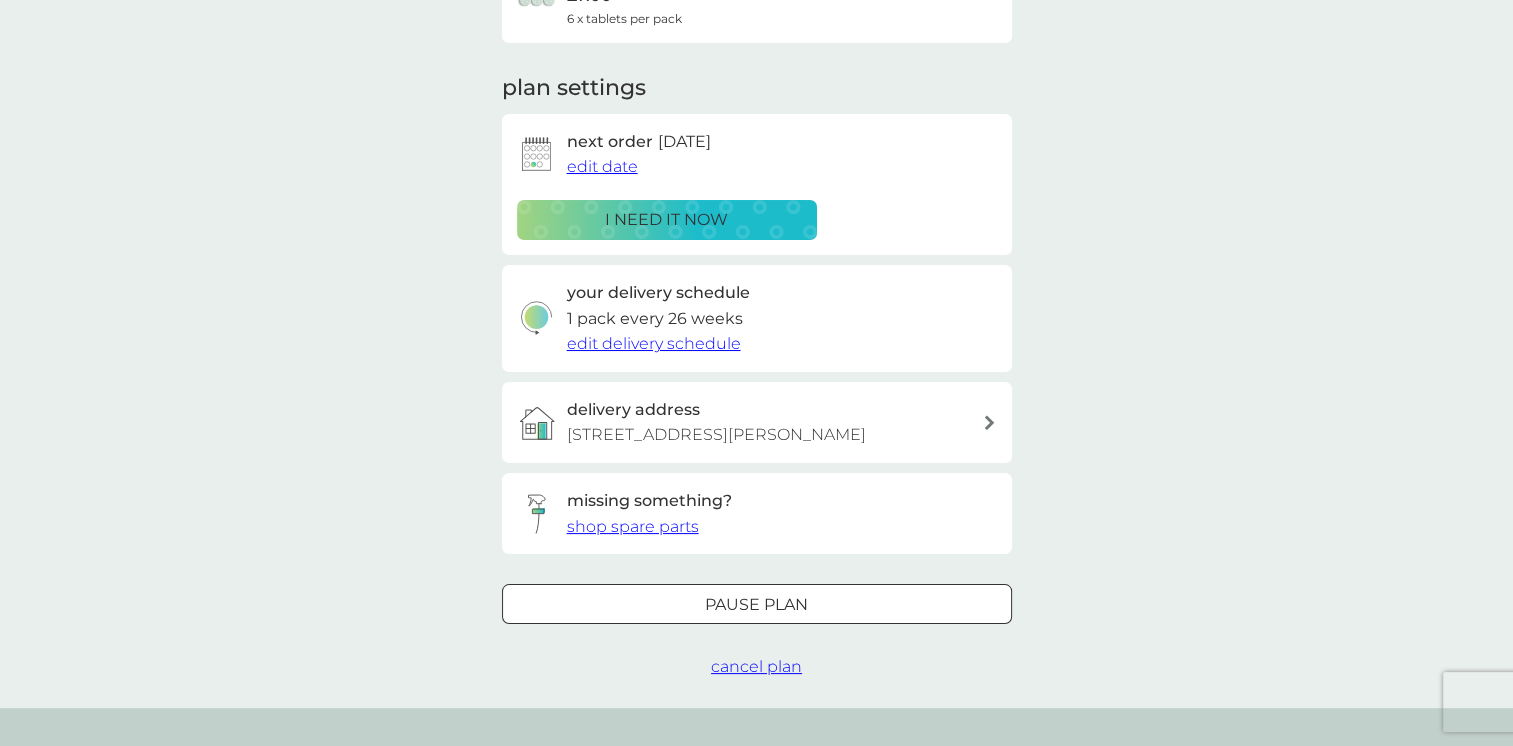 scroll, scrollTop: 0, scrollLeft: 0, axis: both 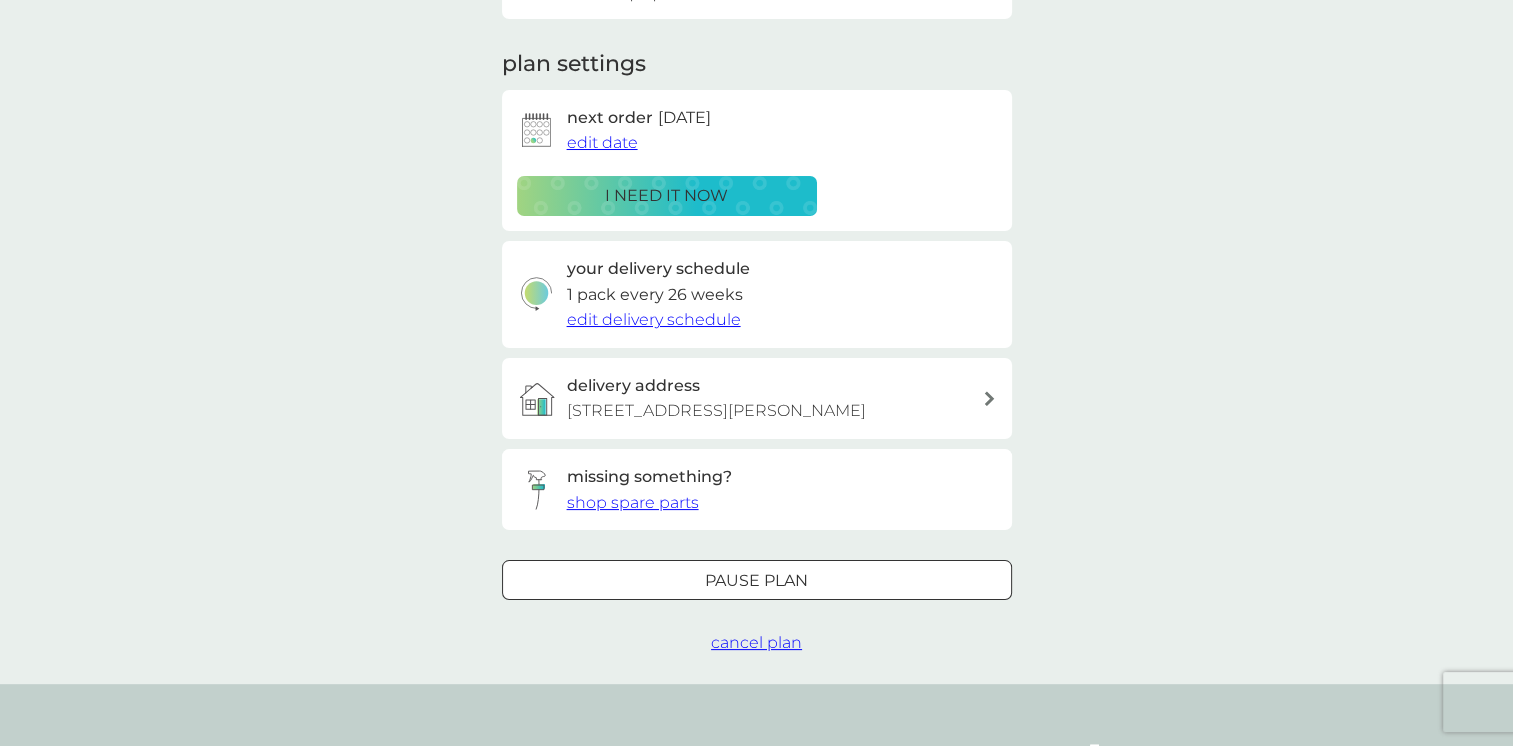 click on "cancel plan" at bounding box center [756, 642] 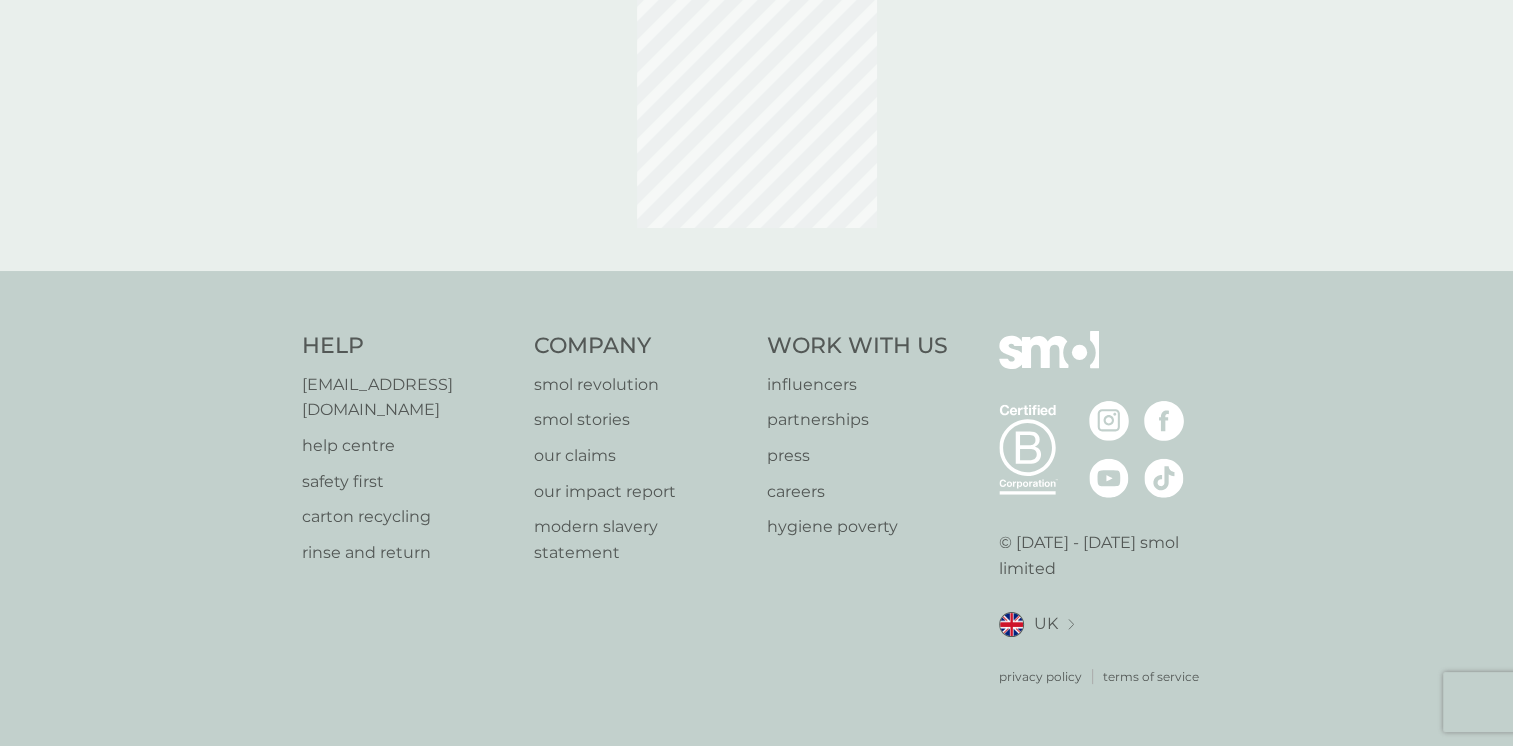 scroll, scrollTop: 0, scrollLeft: 0, axis: both 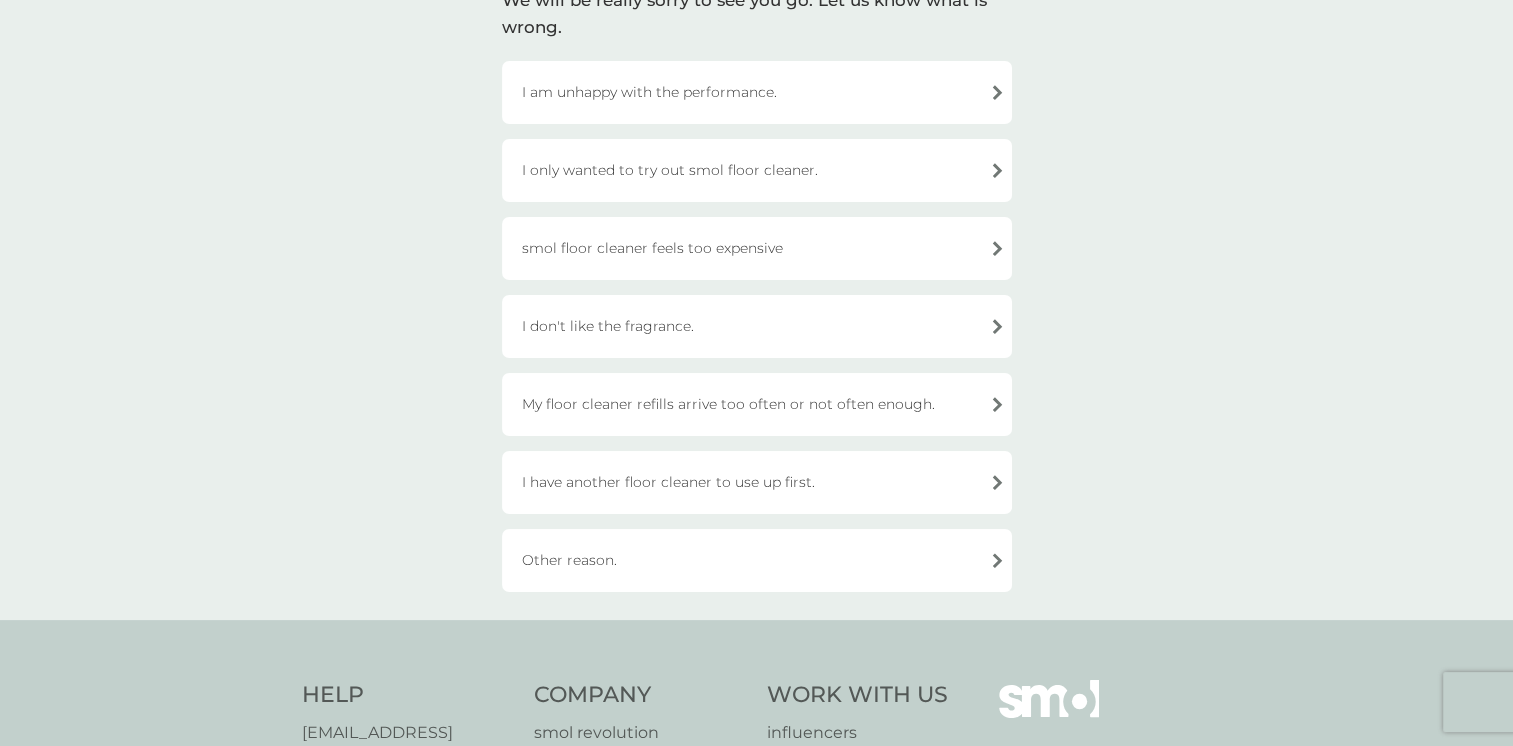 click on "Other reason." at bounding box center [757, 560] 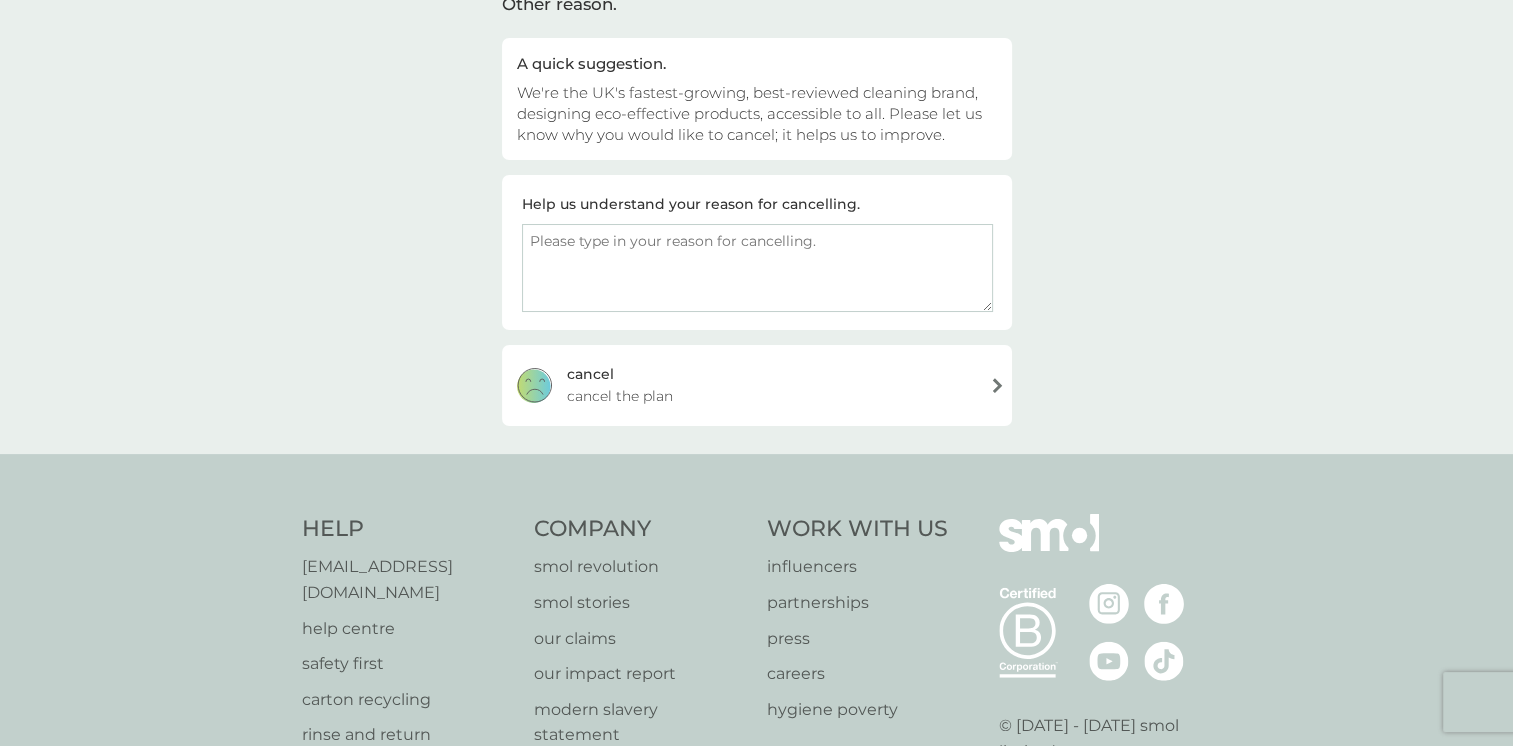 click at bounding box center (757, 268) 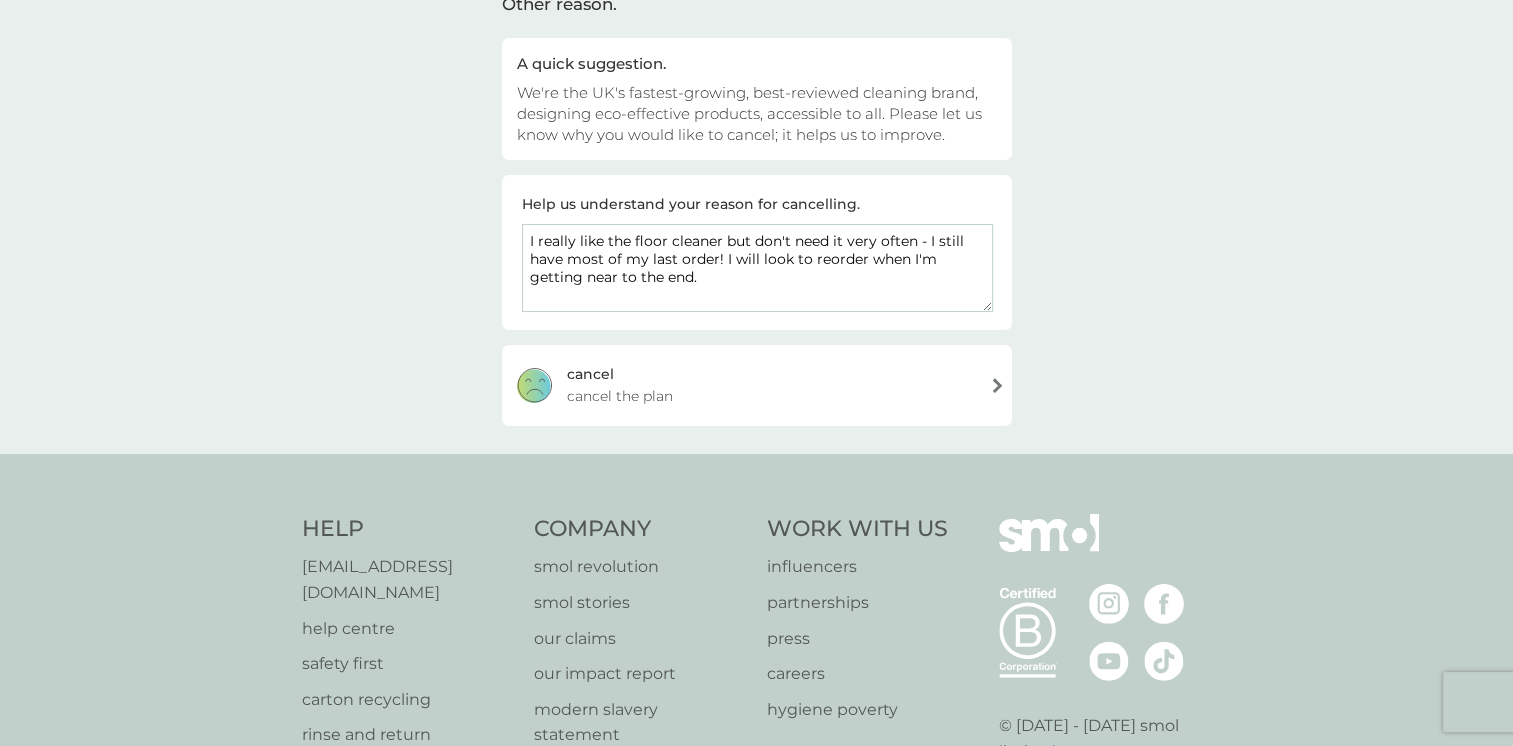 type on "I really like the floor cleaner but don't need it very often - I still have most of my last order! I will look to reorder when I'm getting near to the end." 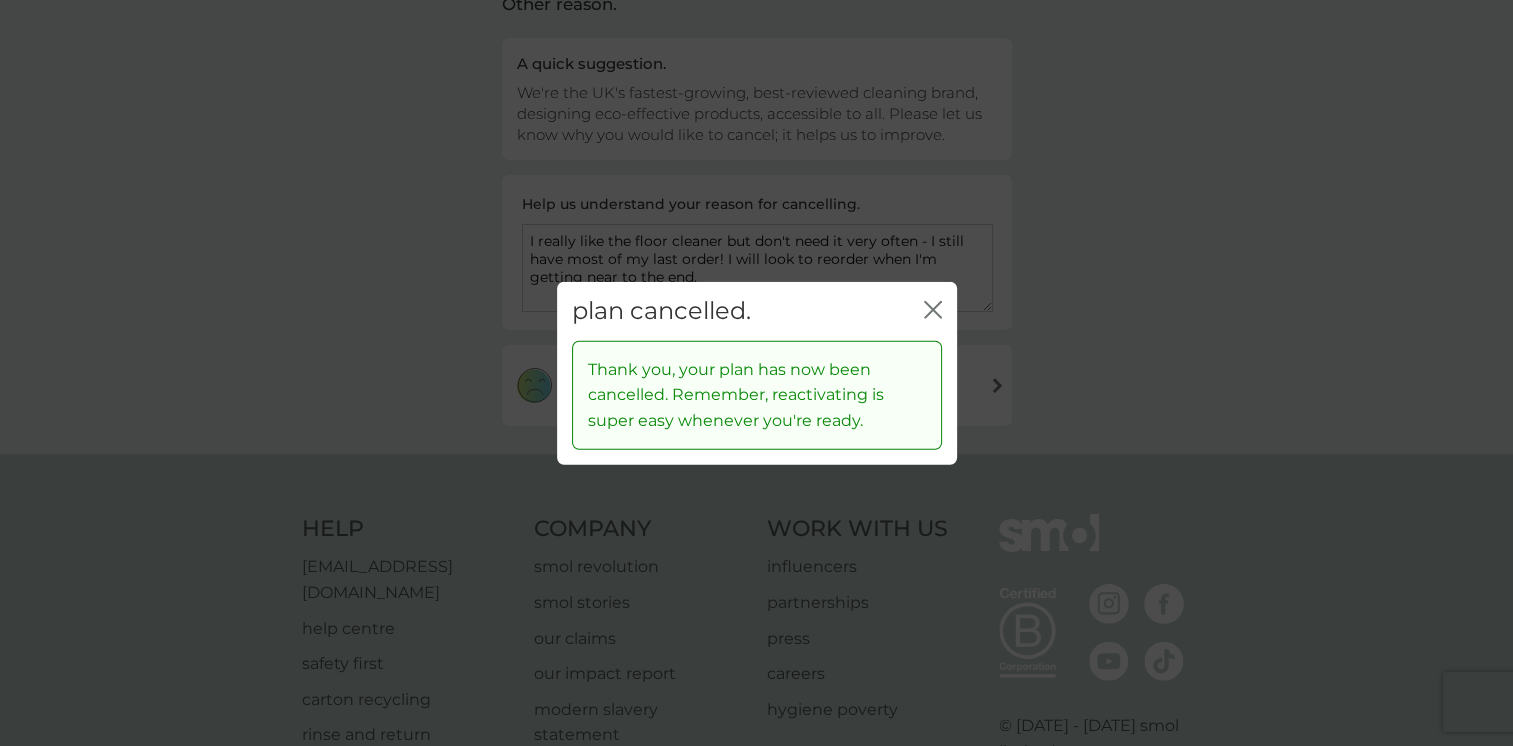 click on "close" 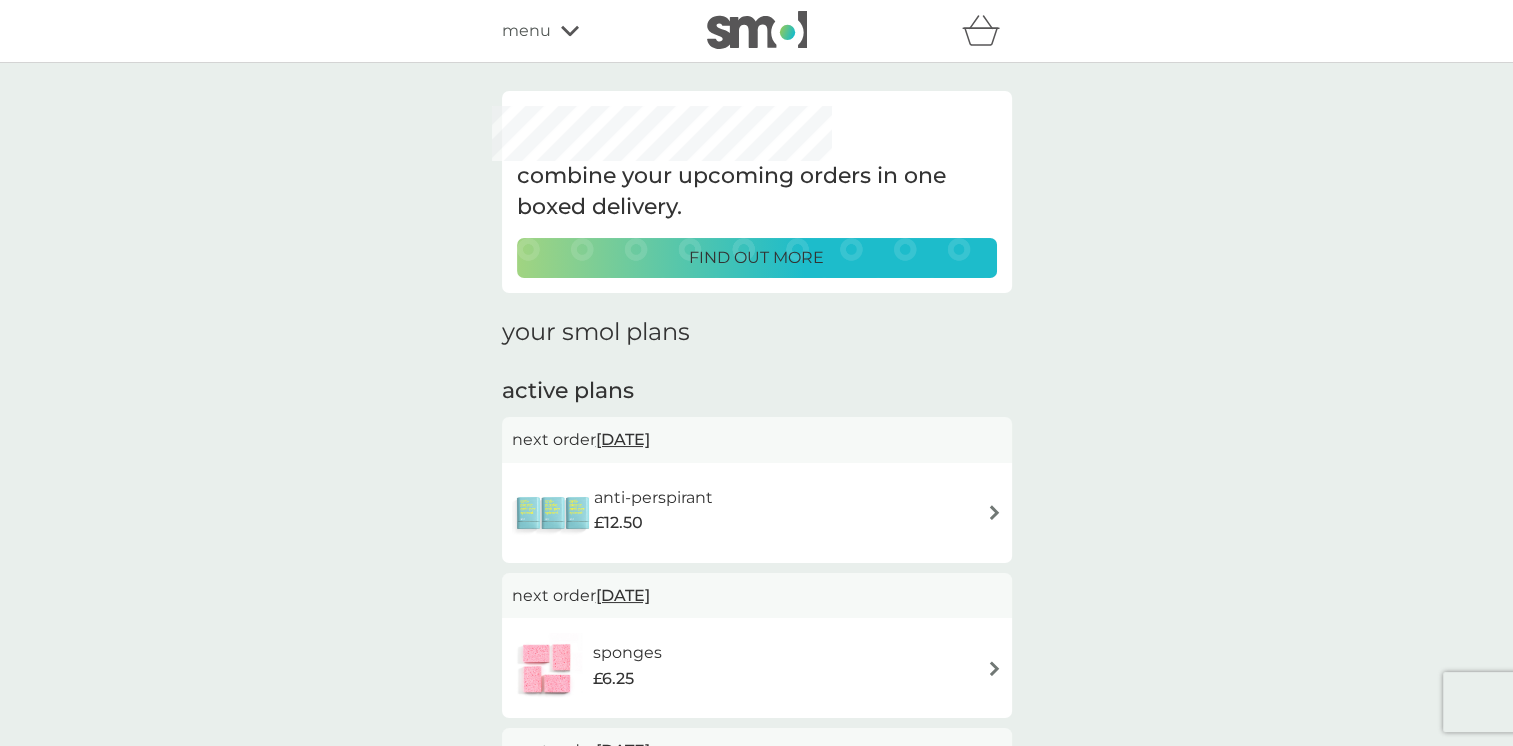 click on "anti-perspirant" at bounding box center [653, 498] 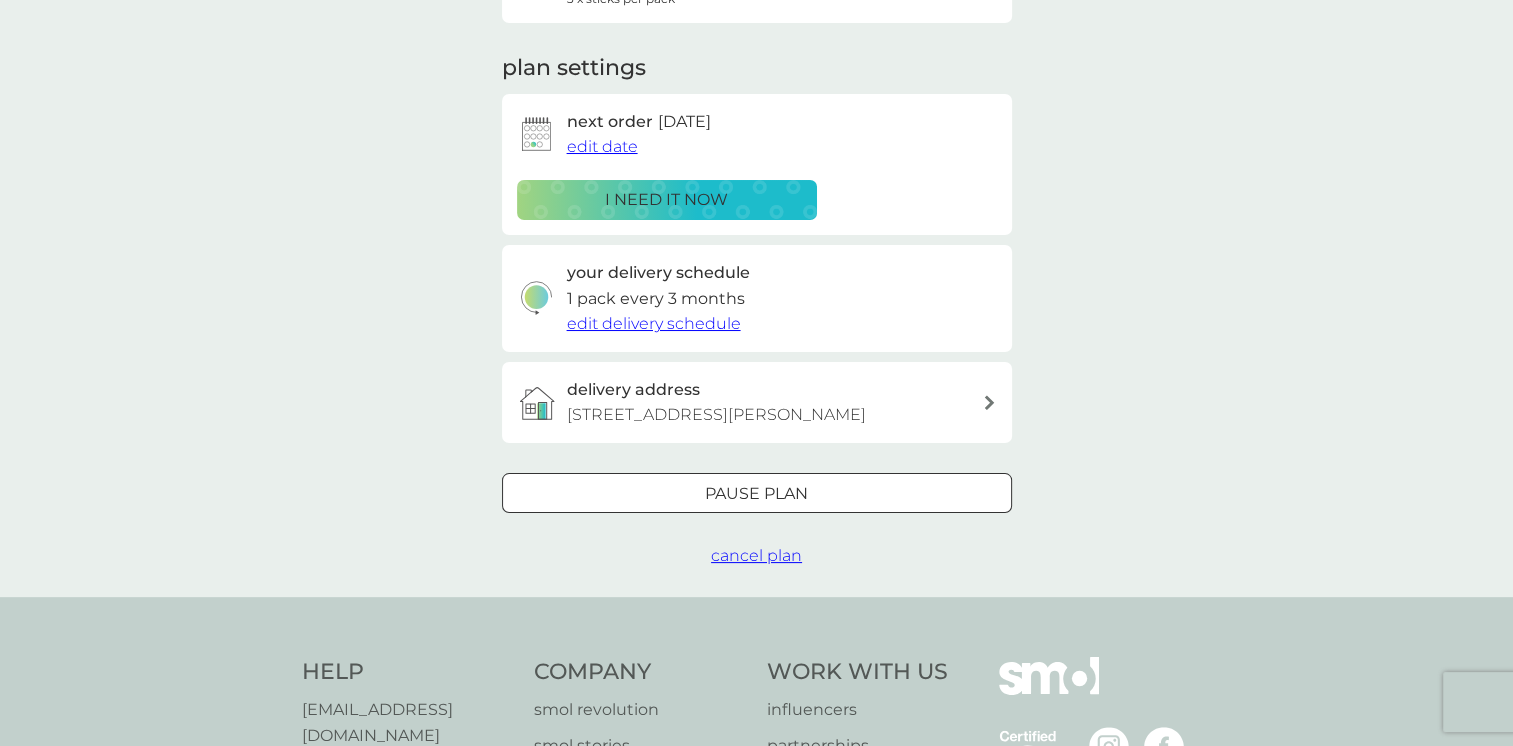 scroll, scrollTop: 245, scrollLeft: 0, axis: vertical 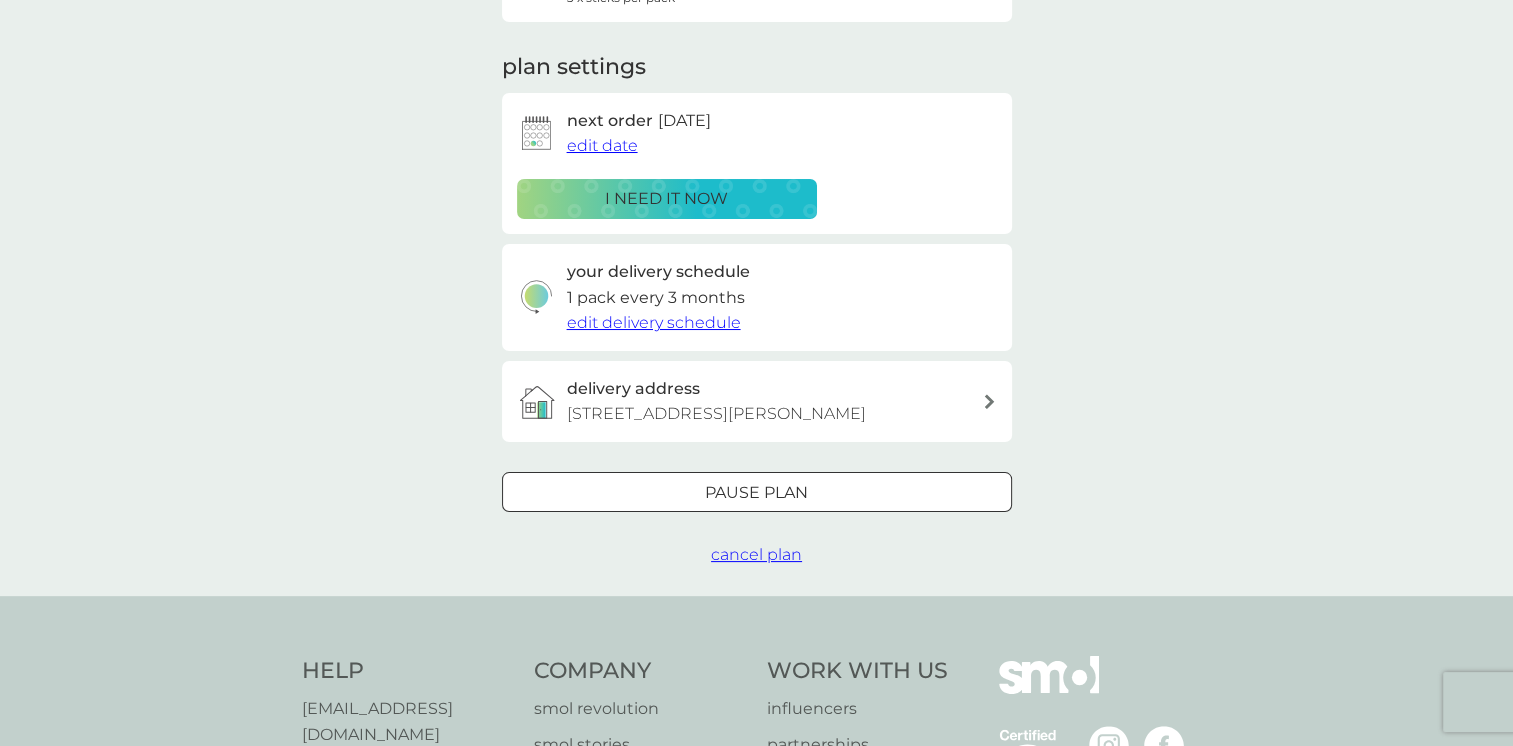 click on "cancel plan" at bounding box center [756, 554] 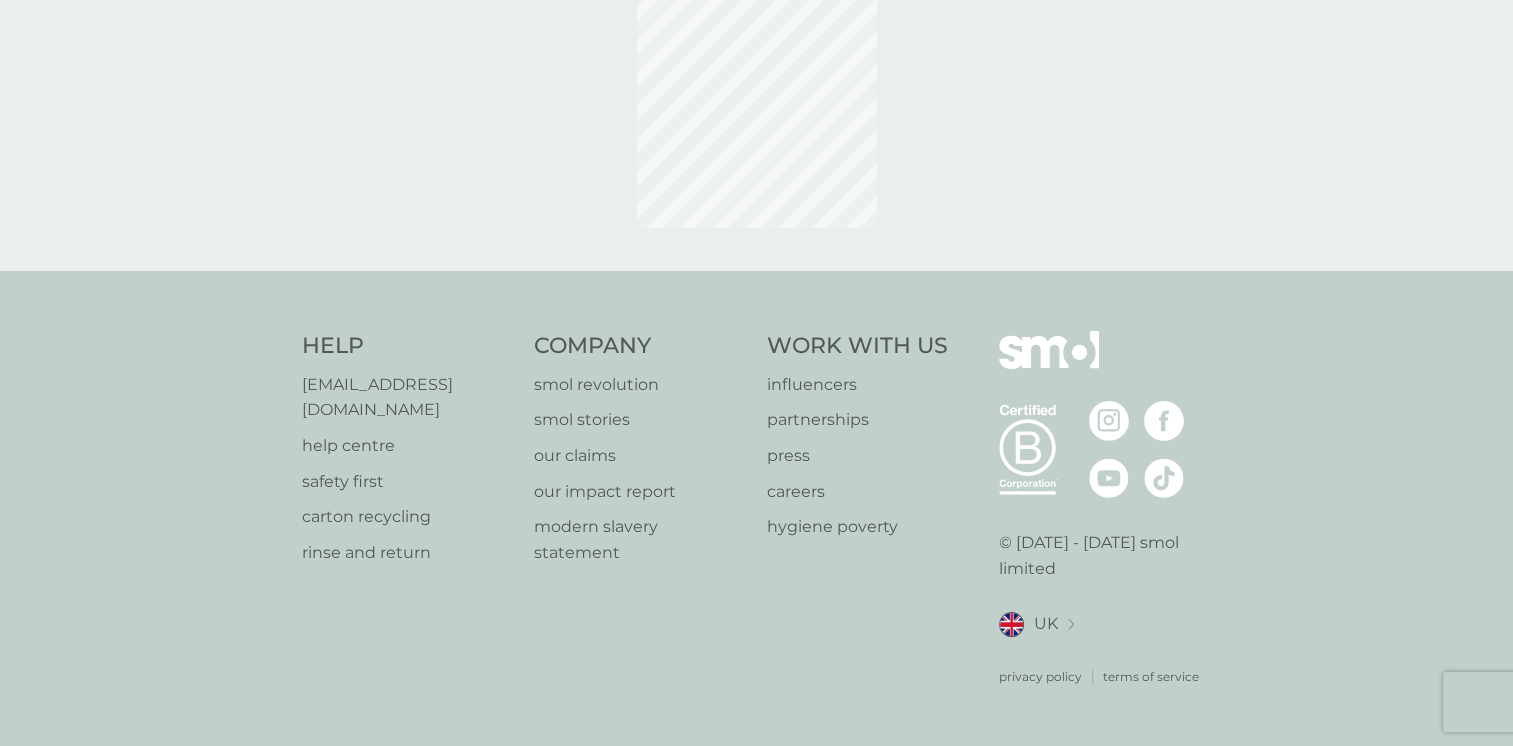 scroll, scrollTop: 0, scrollLeft: 0, axis: both 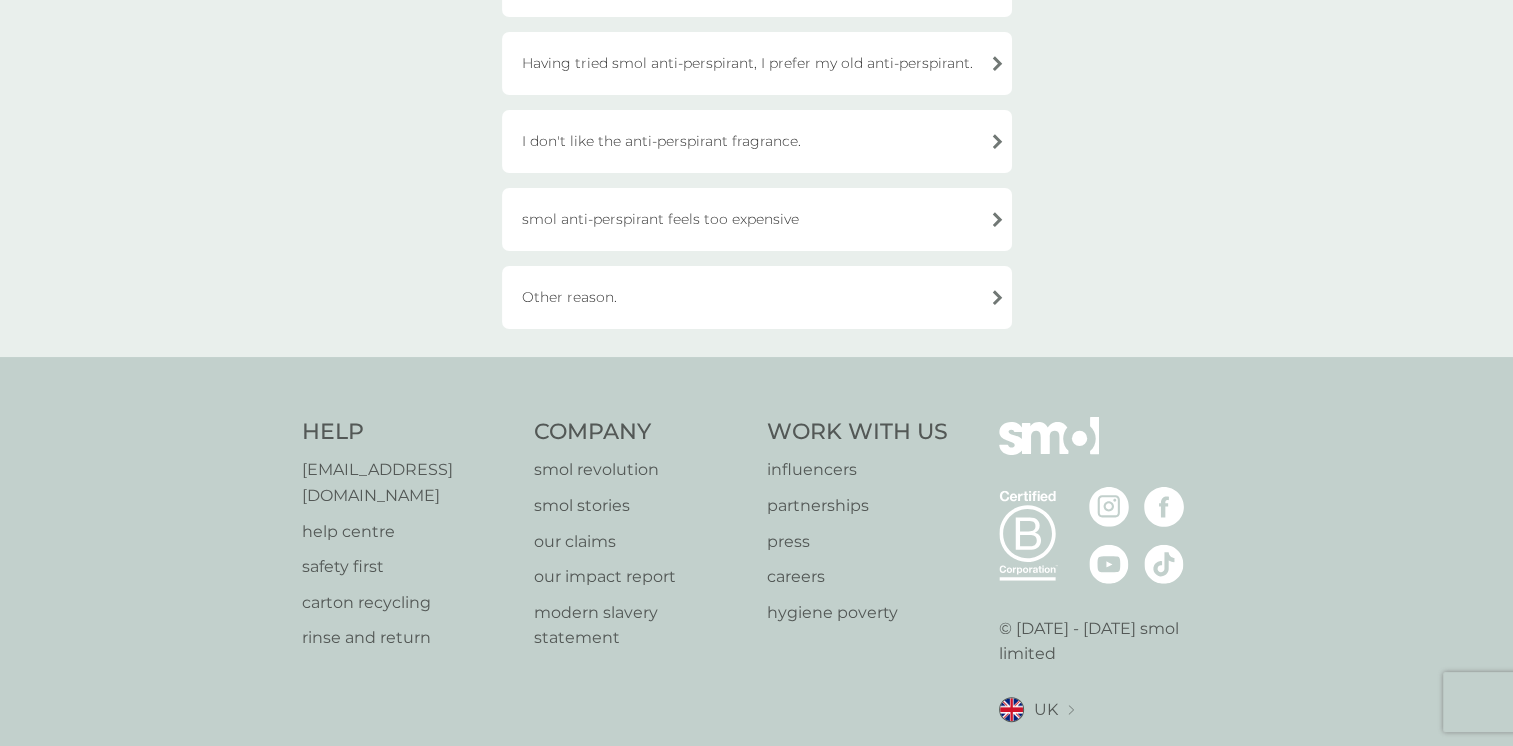 click on "Other reason." at bounding box center (757, 297) 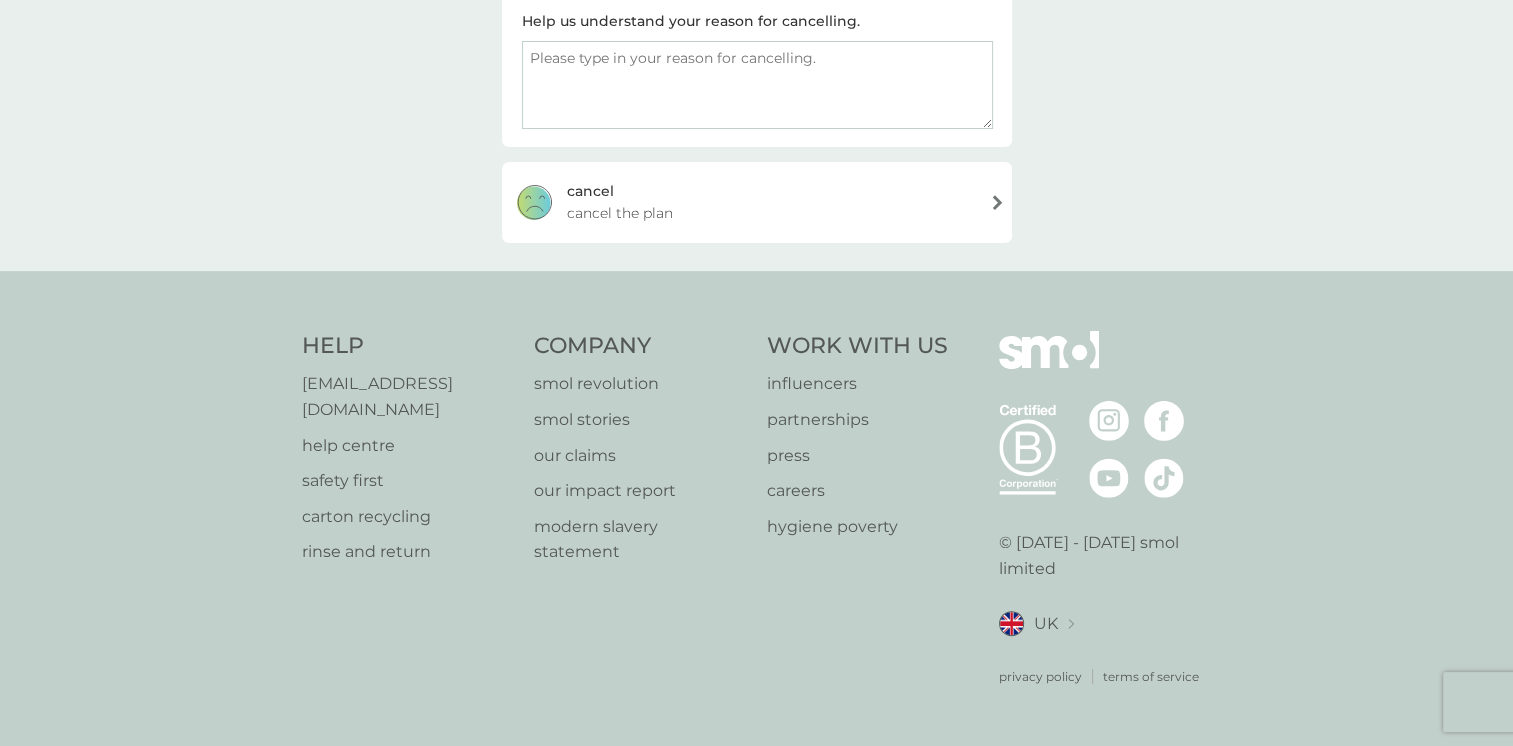 scroll, scrollTop: 328, scrollLeft: 0, axis: vertical 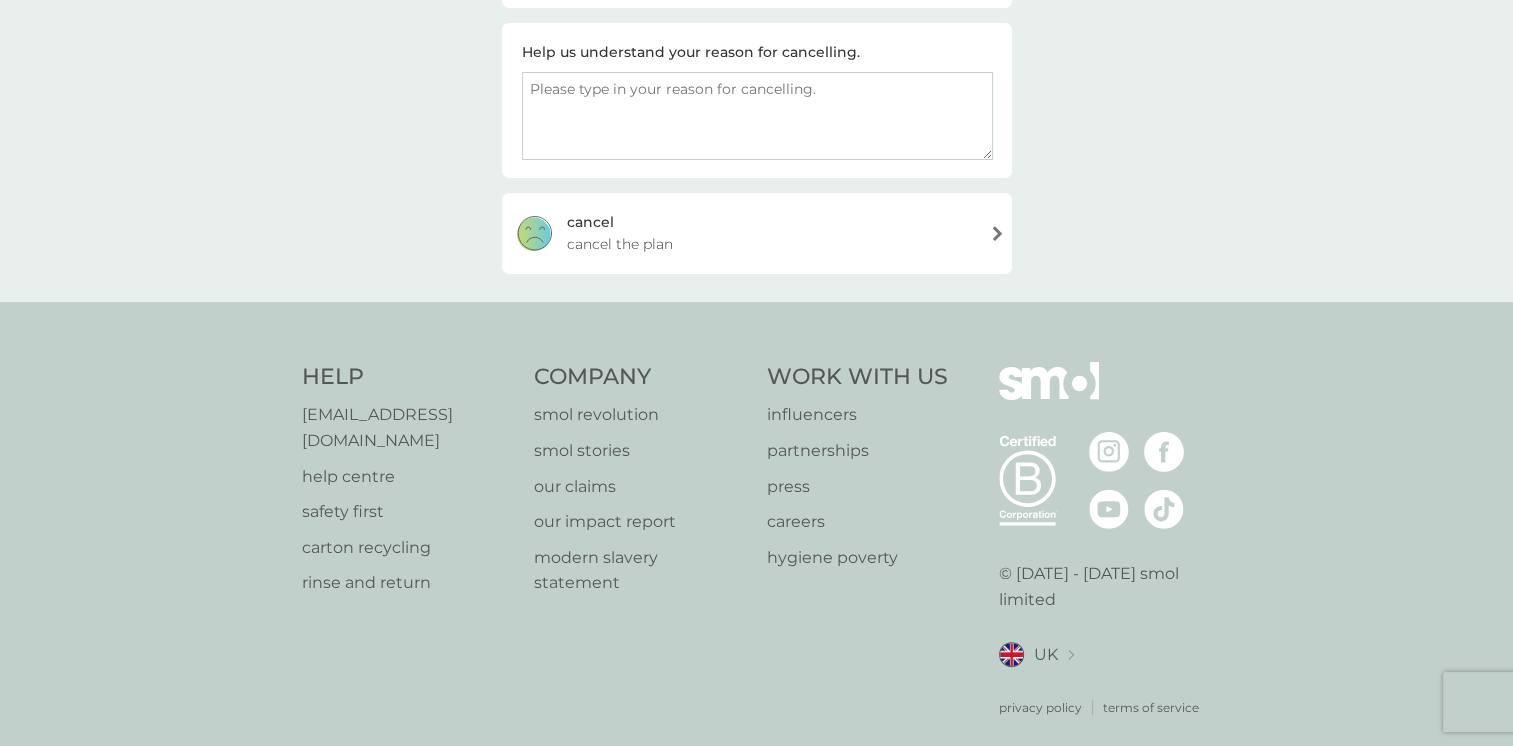 click at bounding box center [757, 116] 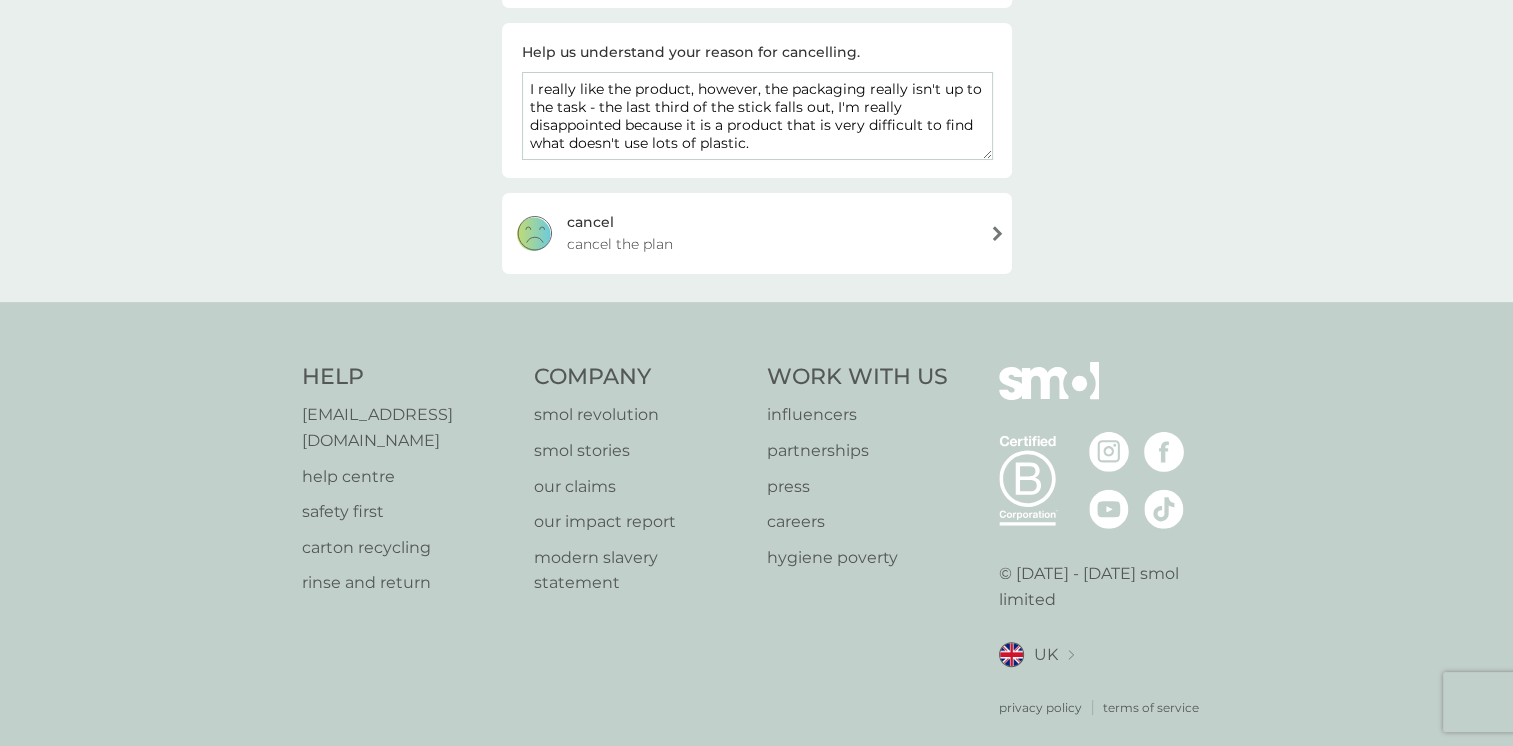 scroll, scrollTop: 9, scrollLeft: 0, axis: vertical 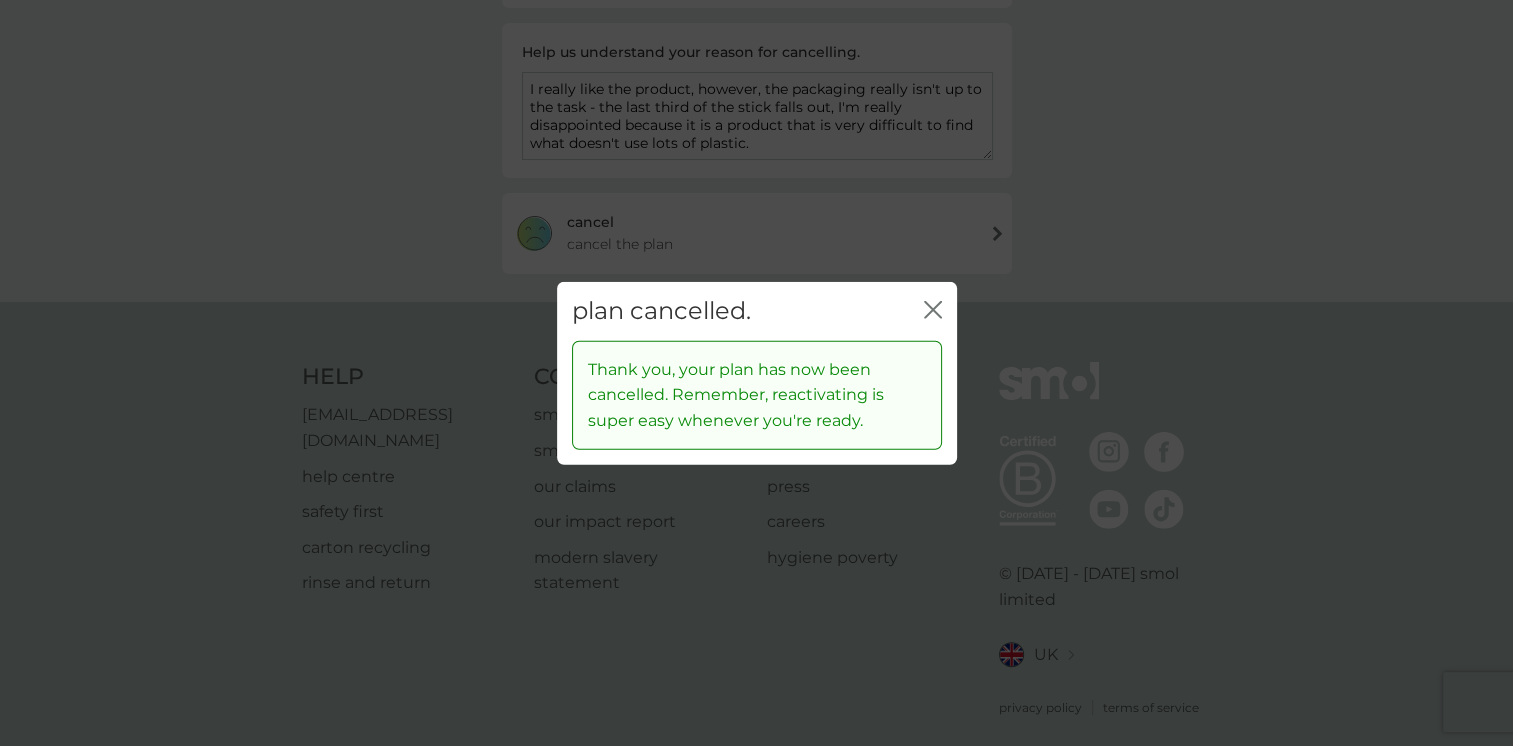 click on "close" 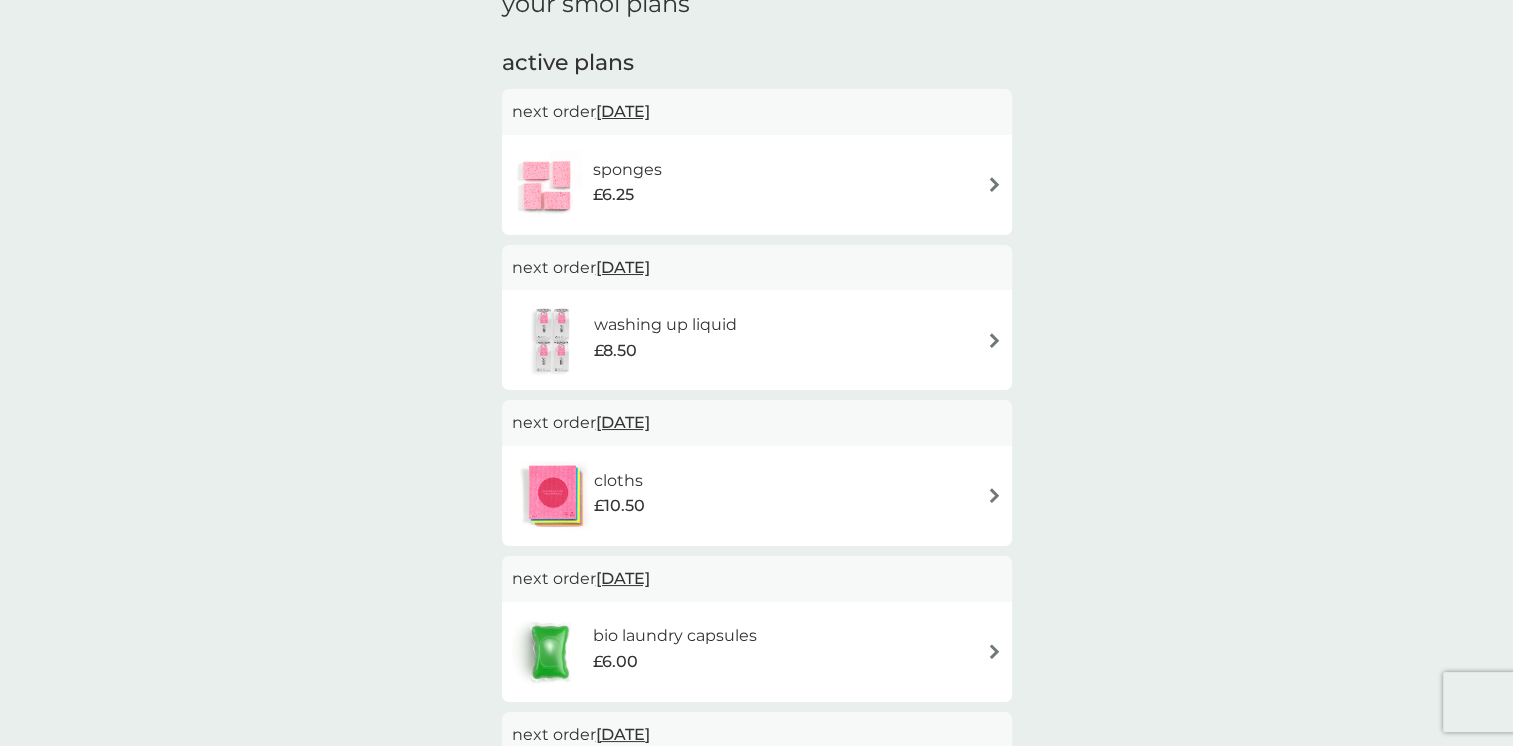scroll, scrollTop: 0, scrollLeft: 0, axis: both 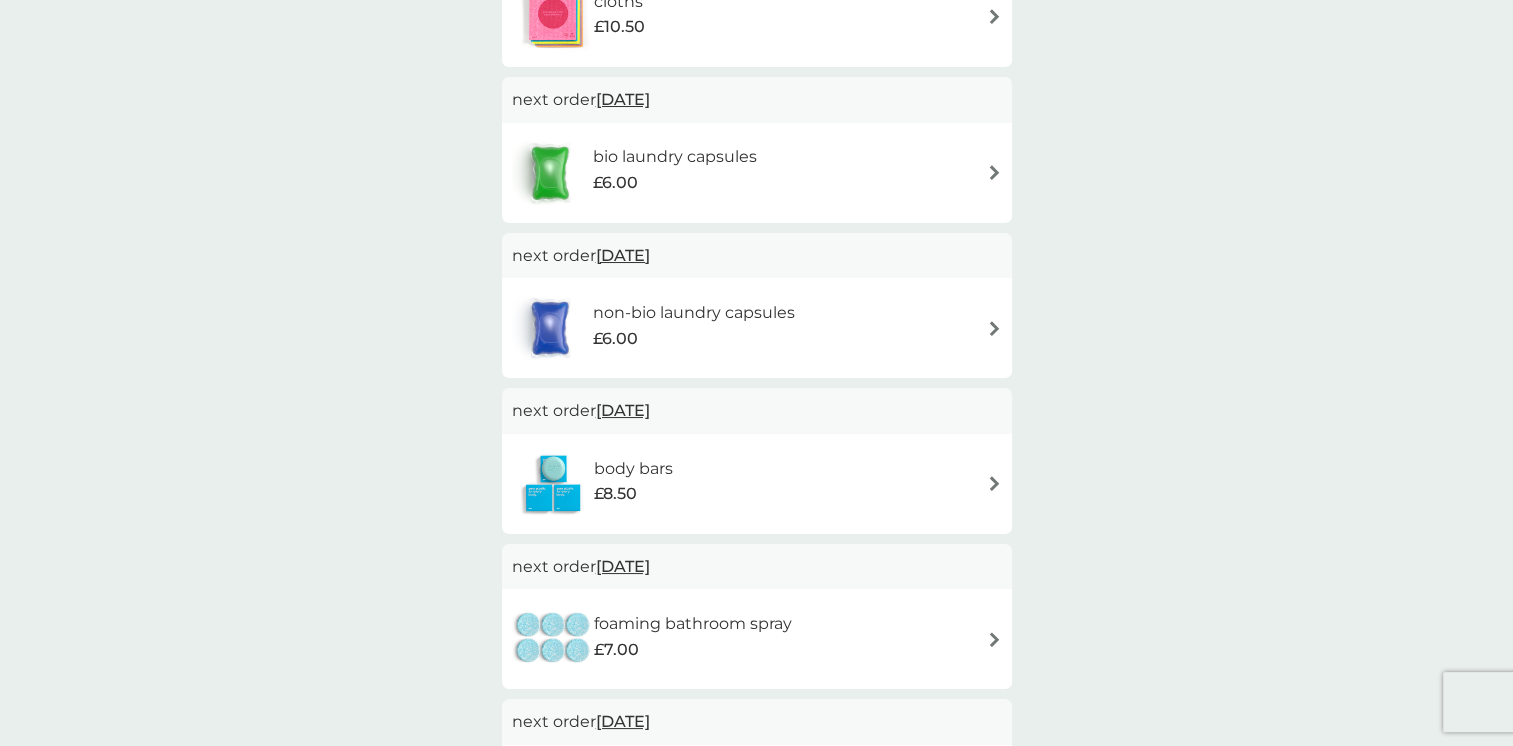 click on "[DATE]" at bounding box center (623, 255) 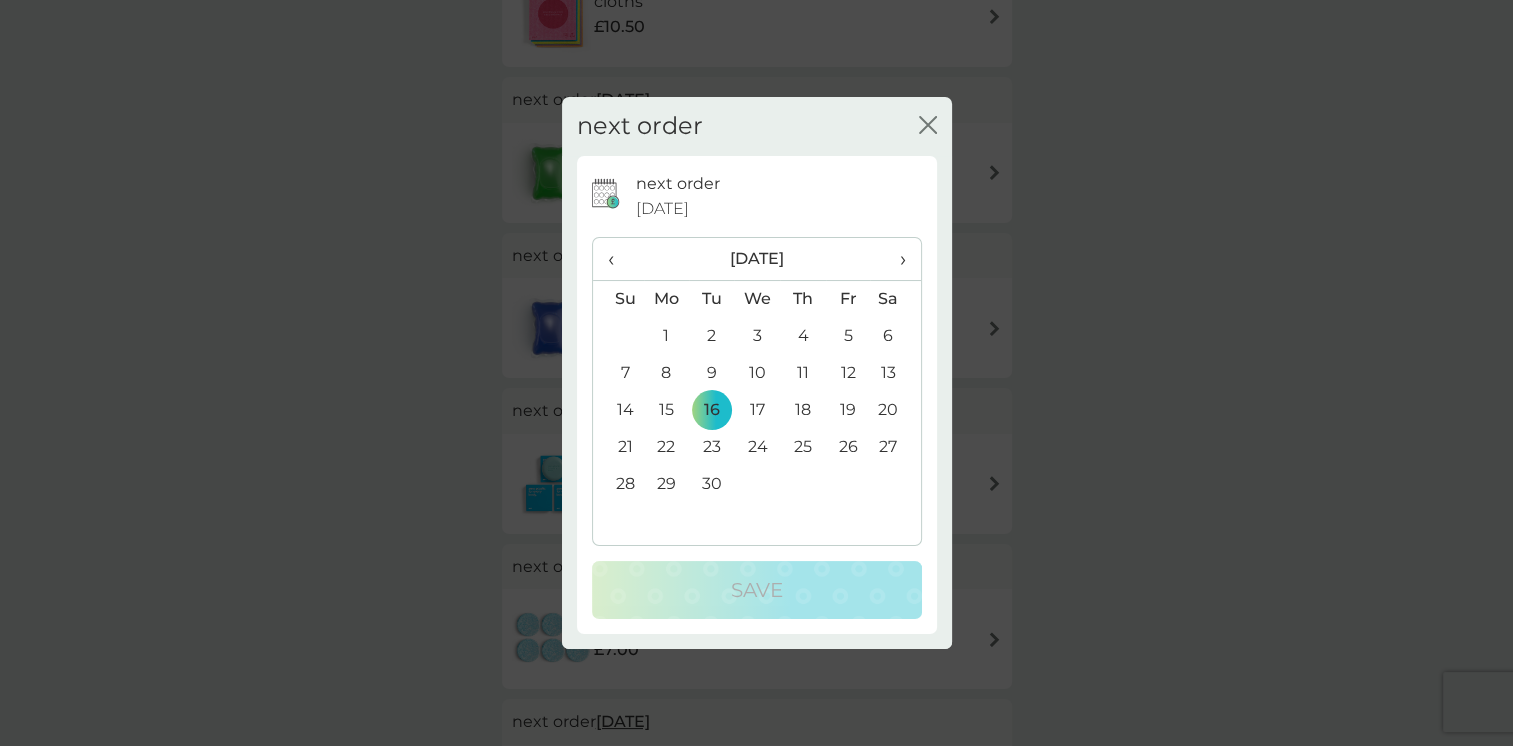 click on "›" at bounding box center [895, 259] 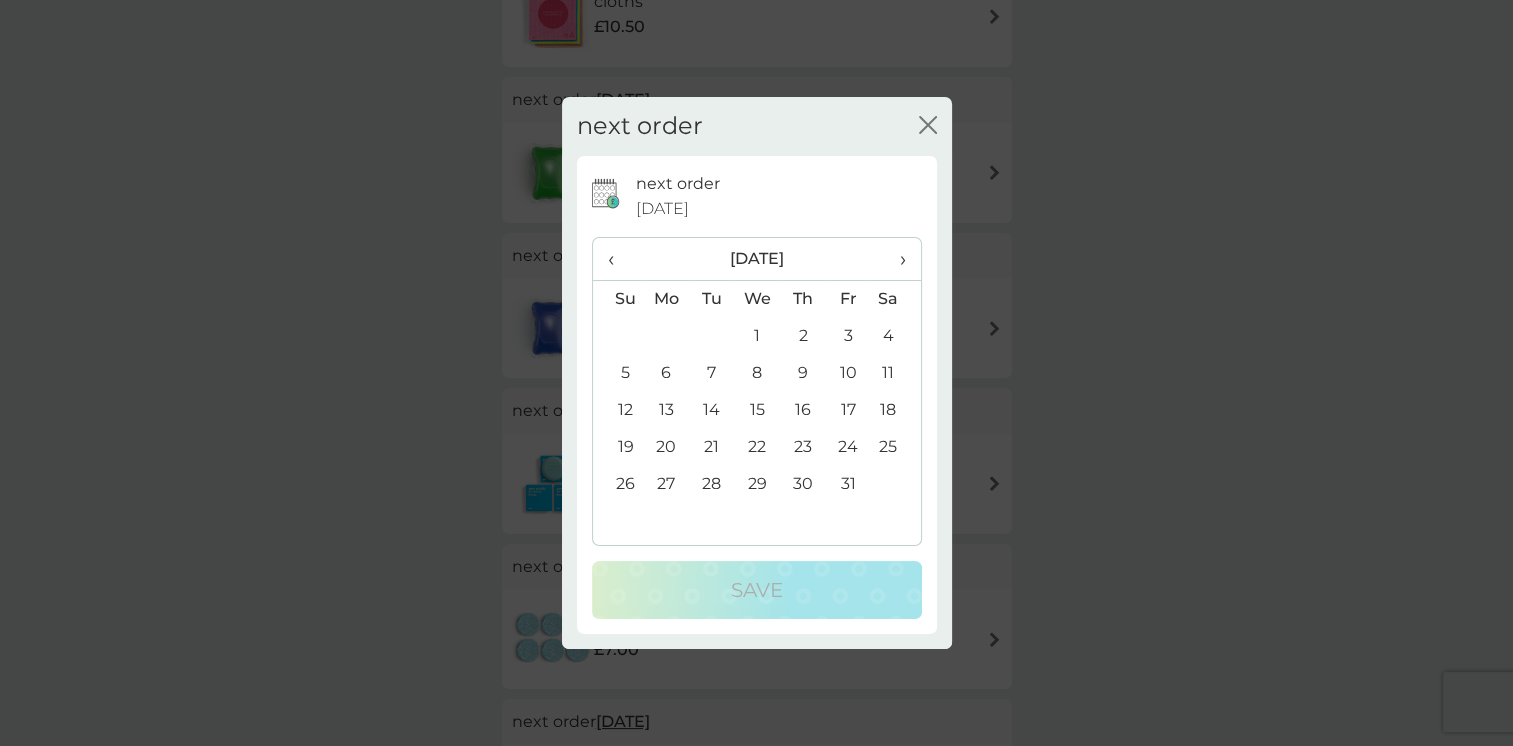 click on "›" at bounding box center [895, 259] 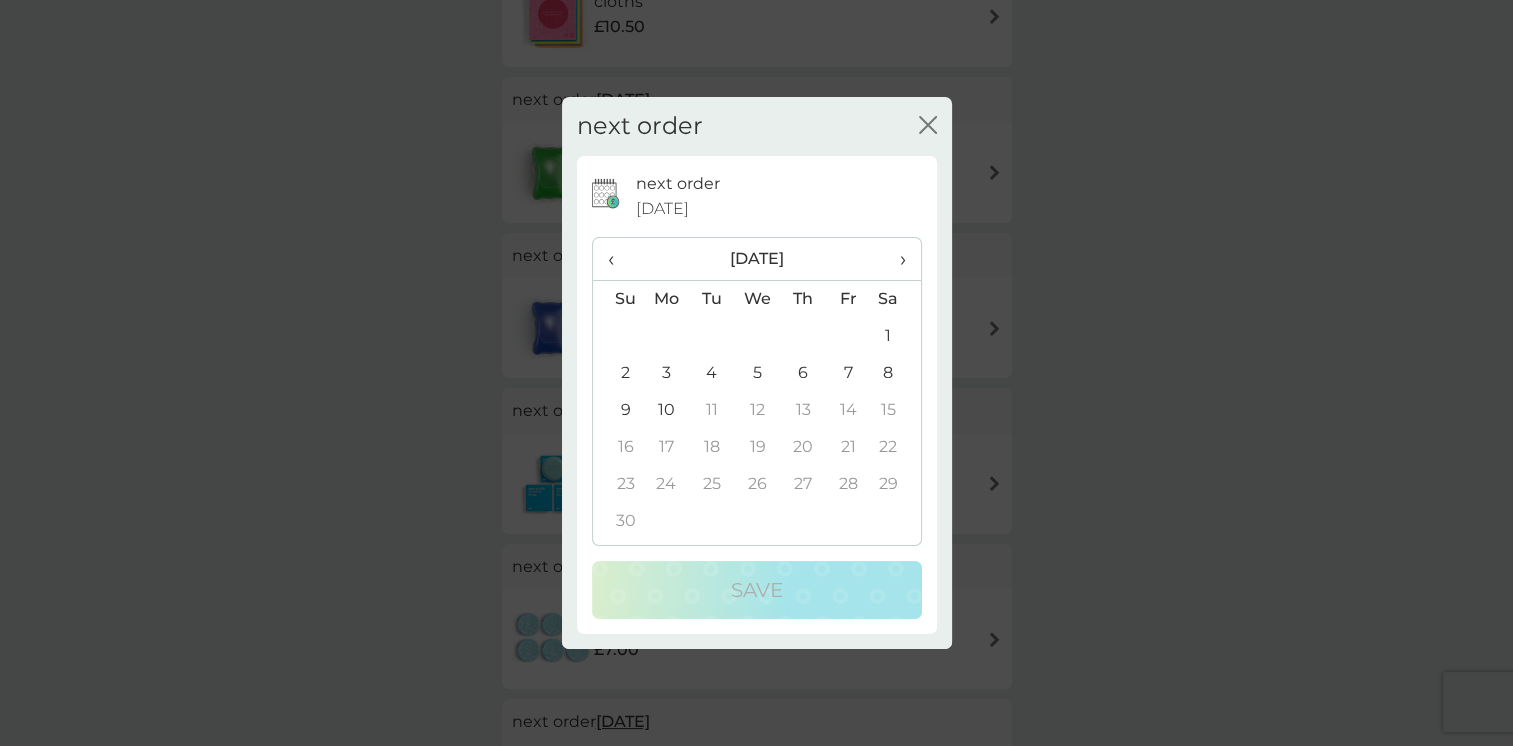 click on "›" at bounding box center (895, 259) 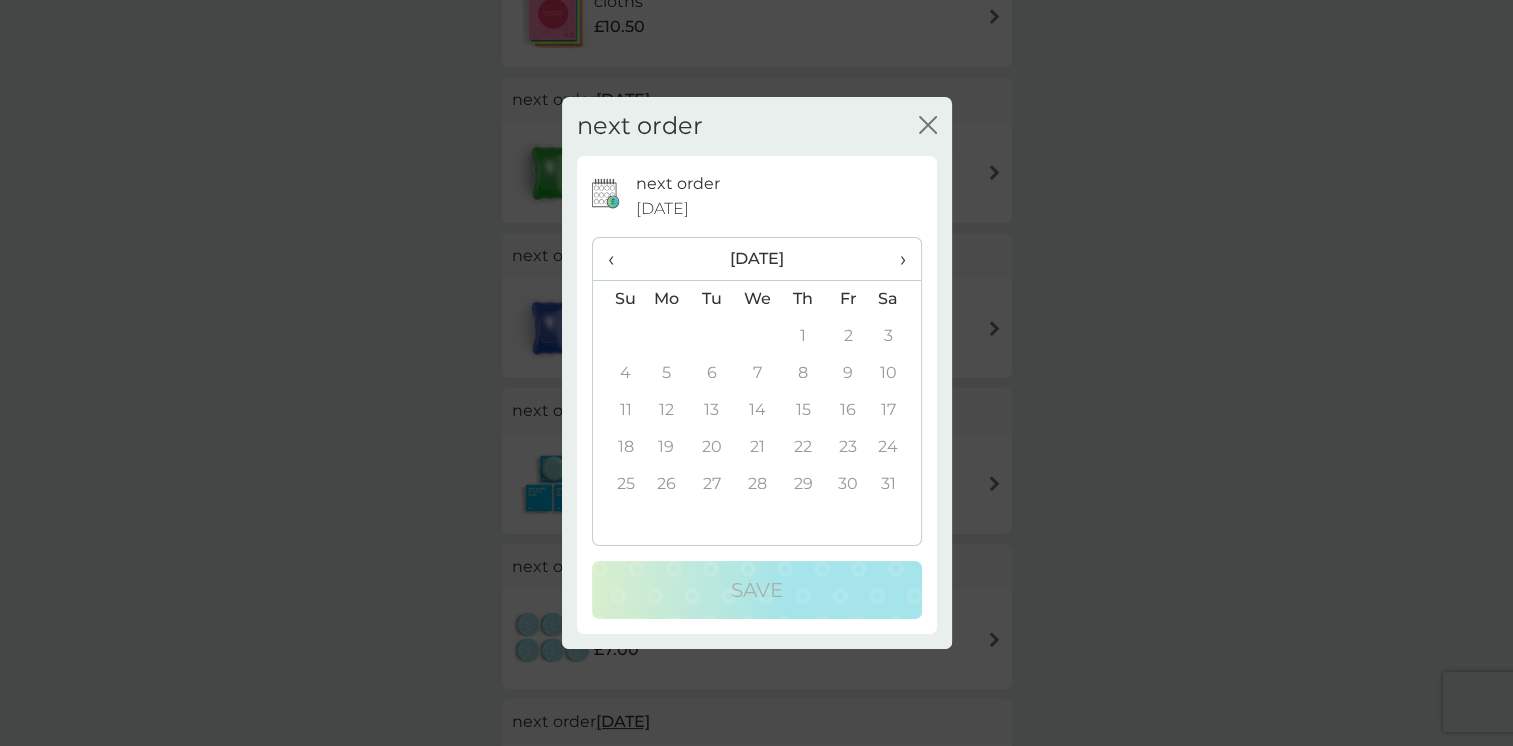 click on "›" at bounding box center [895, 259] 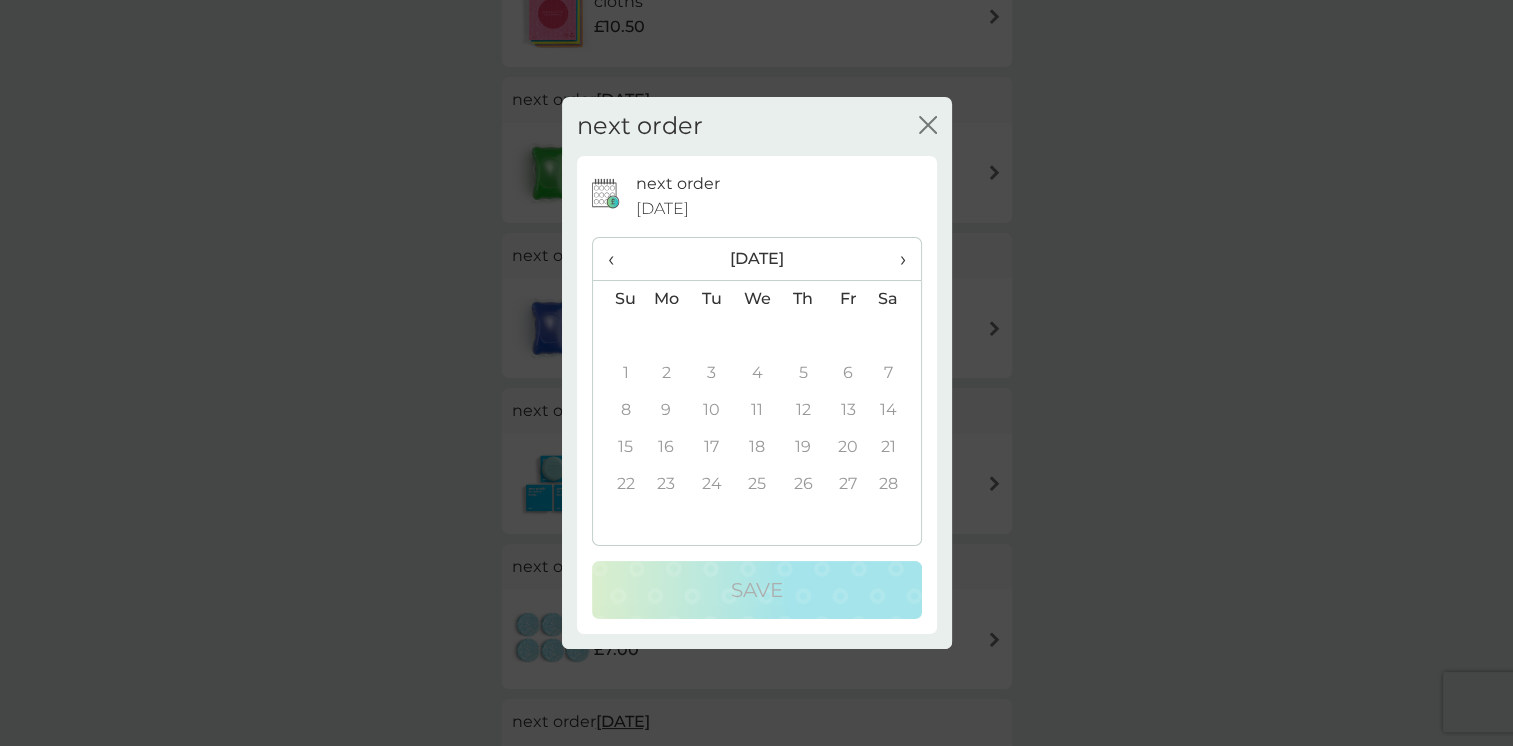 click on "›" at bounding box center [895, 259] 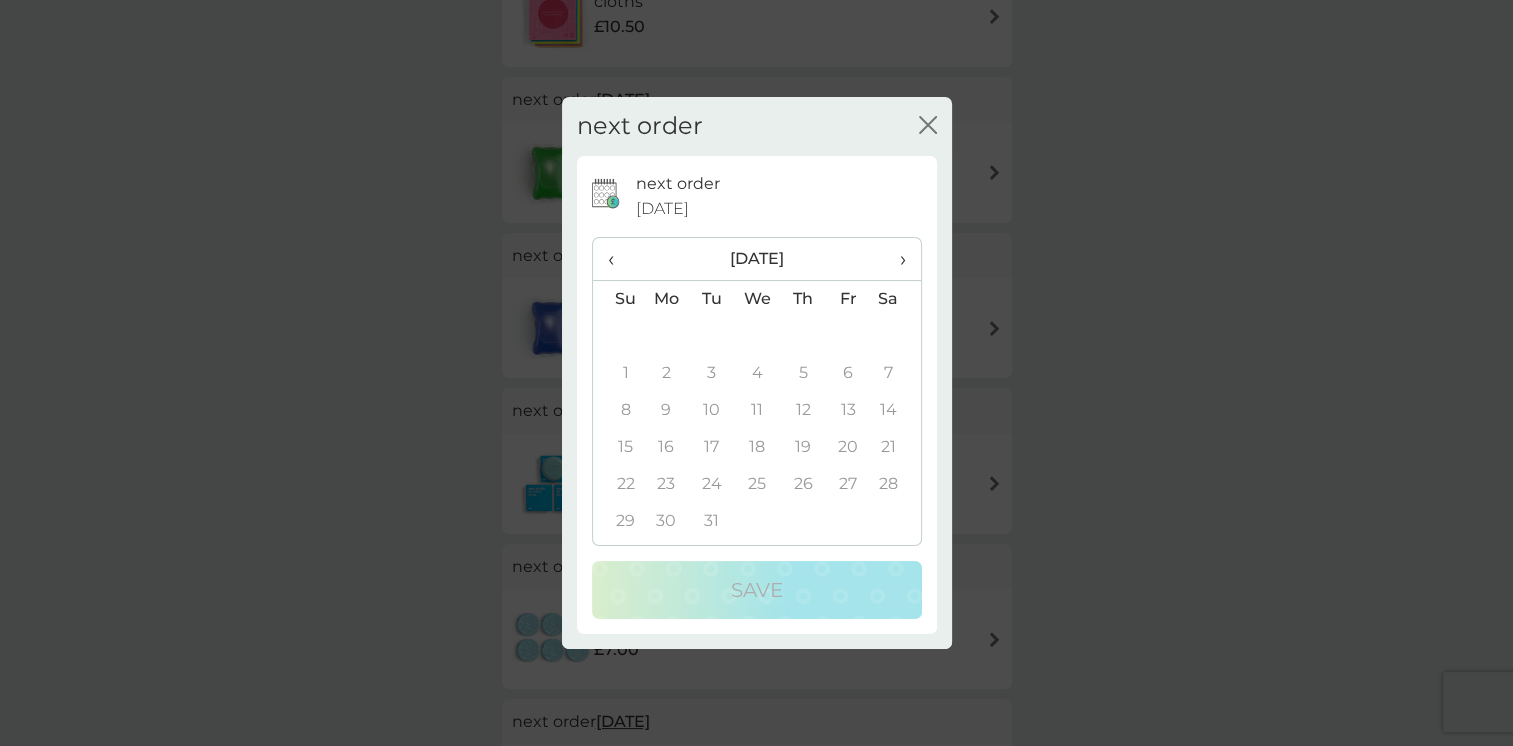 click on "‹" at bounding box center [618, 259] 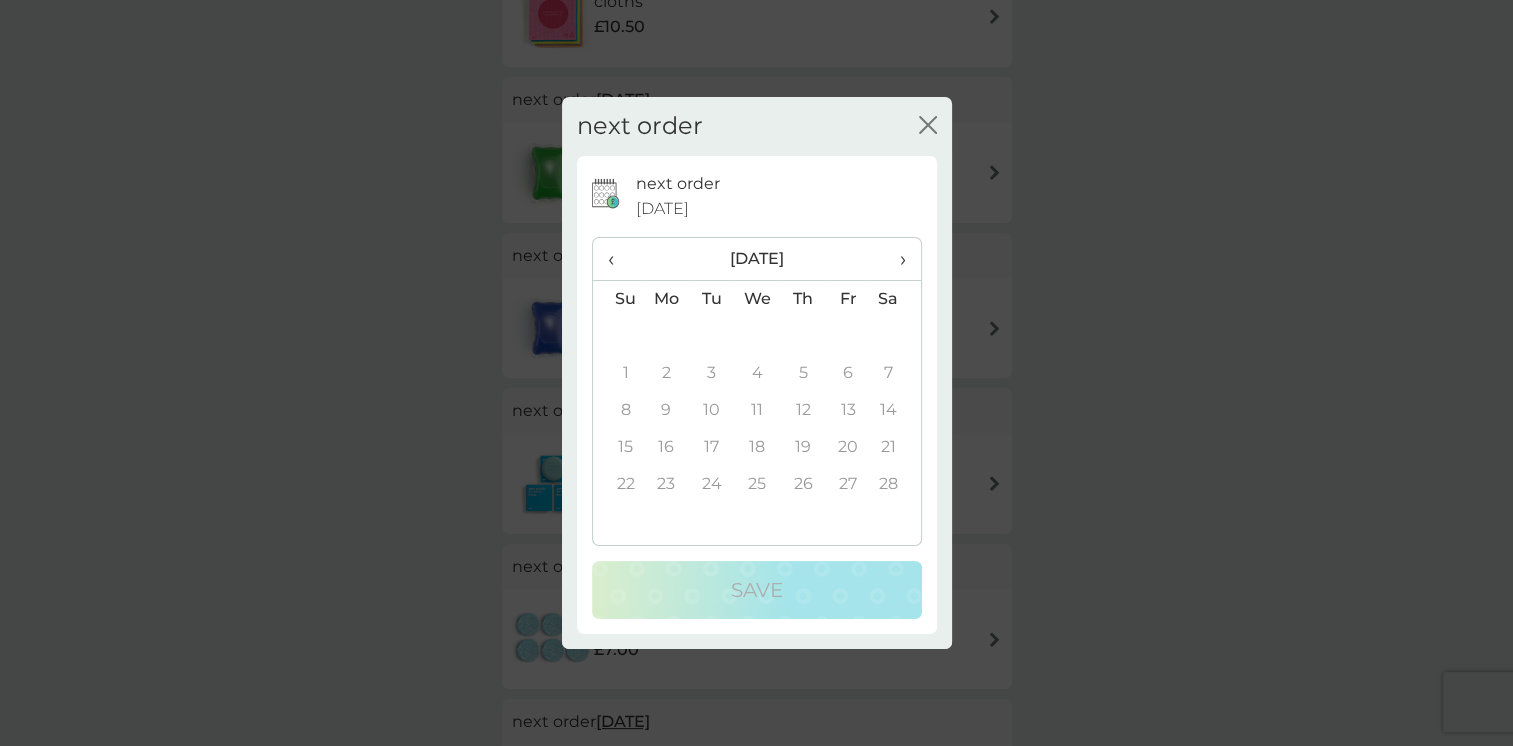 click on "‹" at bounding box center [618, 259] 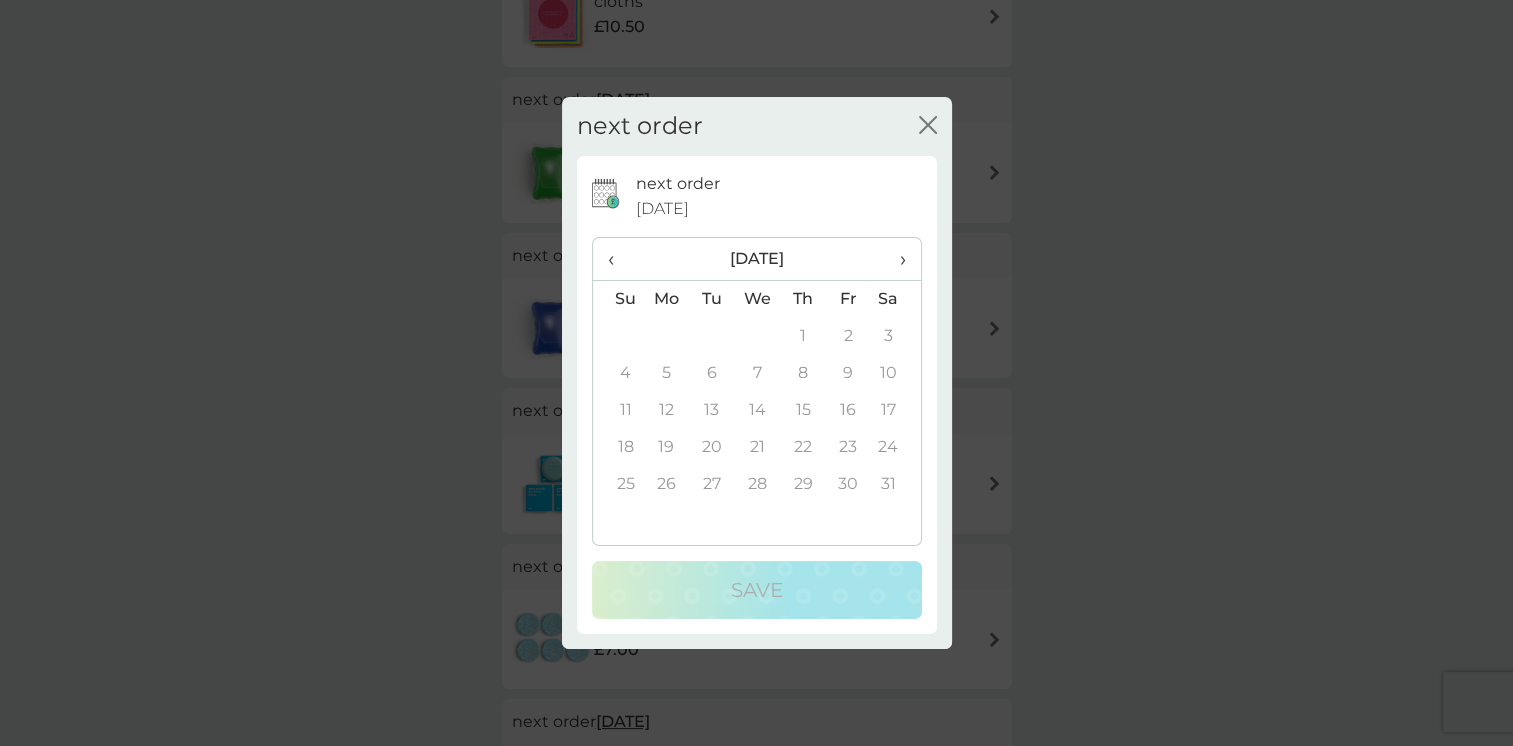 click on "‹" at bounding box center (618, 259) 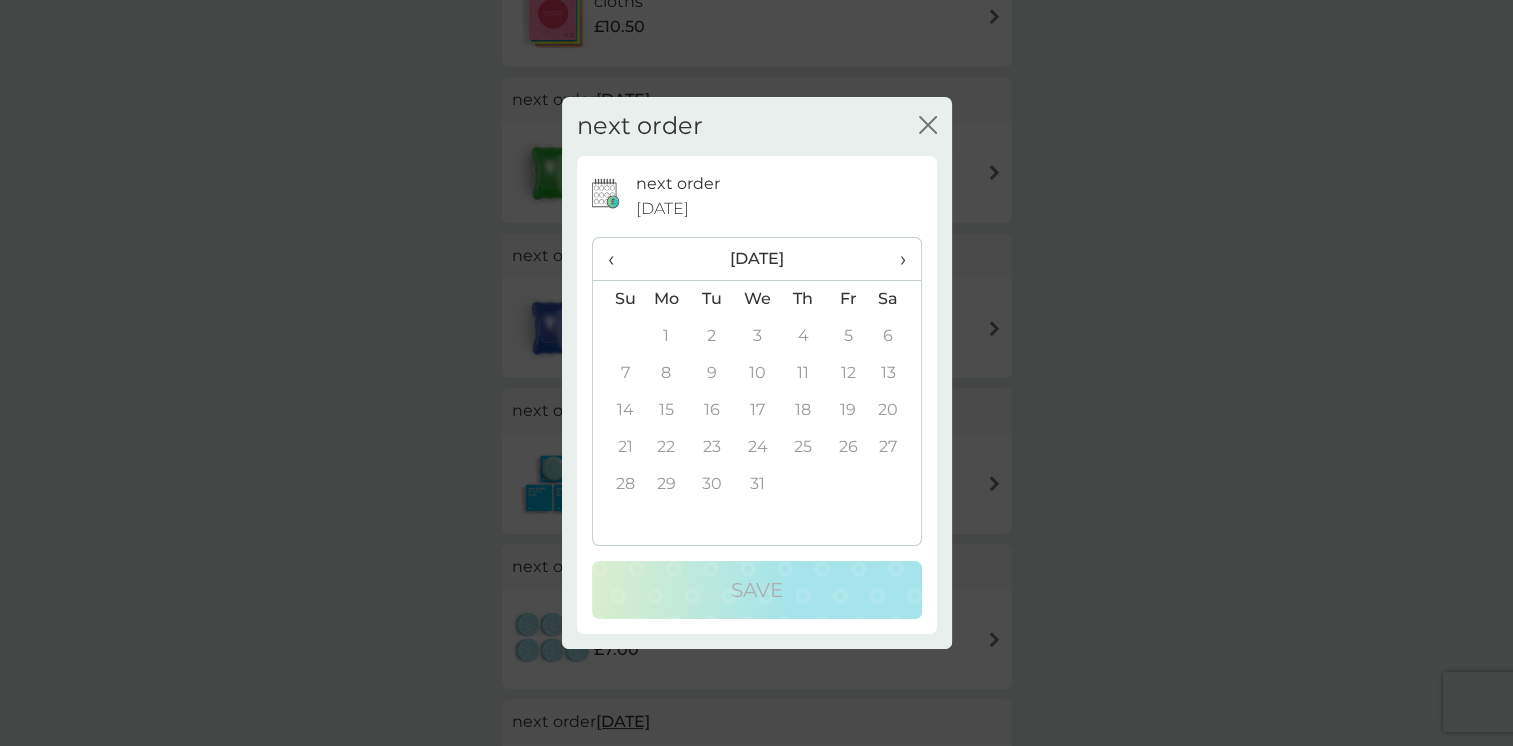click on "‹" at bounding box center [618, 259] 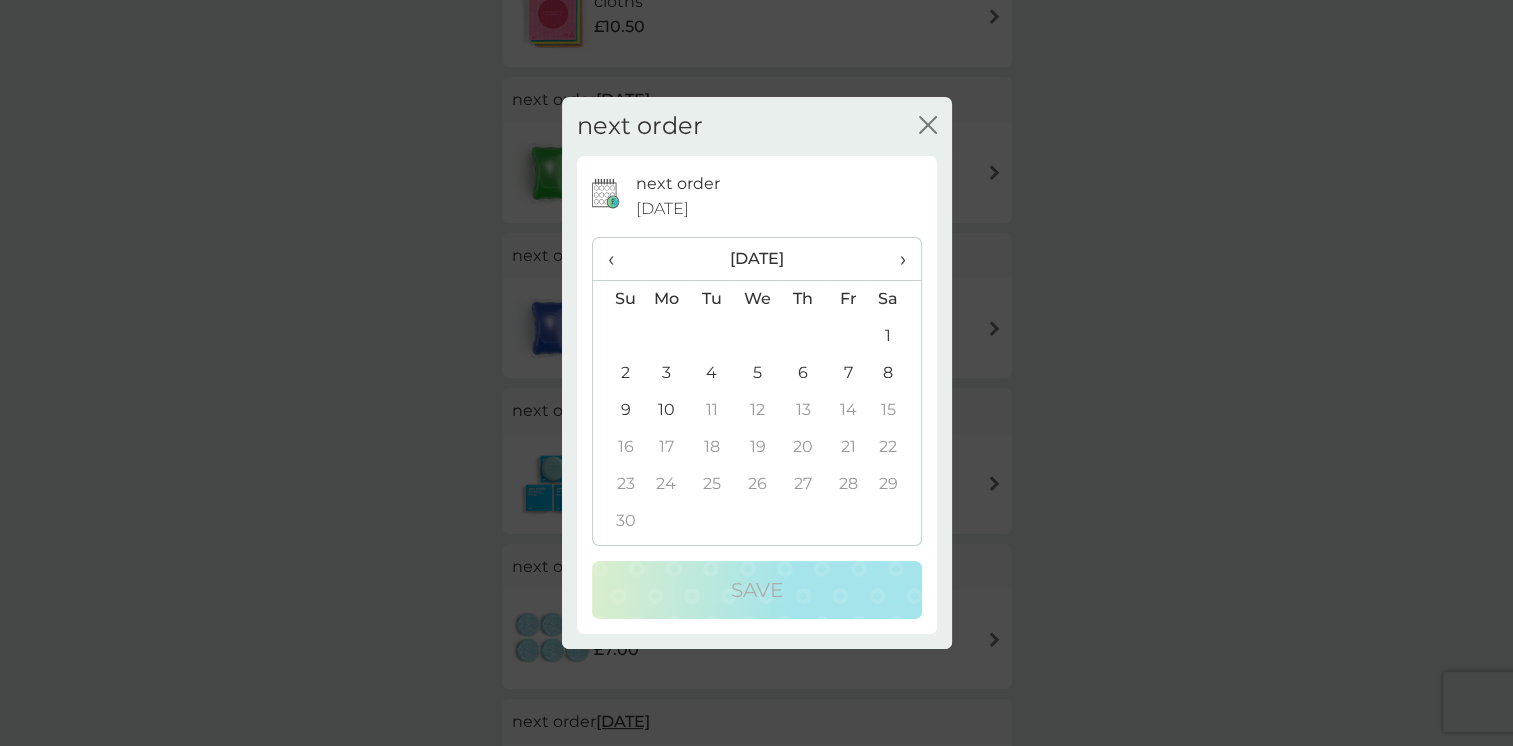 click on "10" at bounding box center (667, 410) 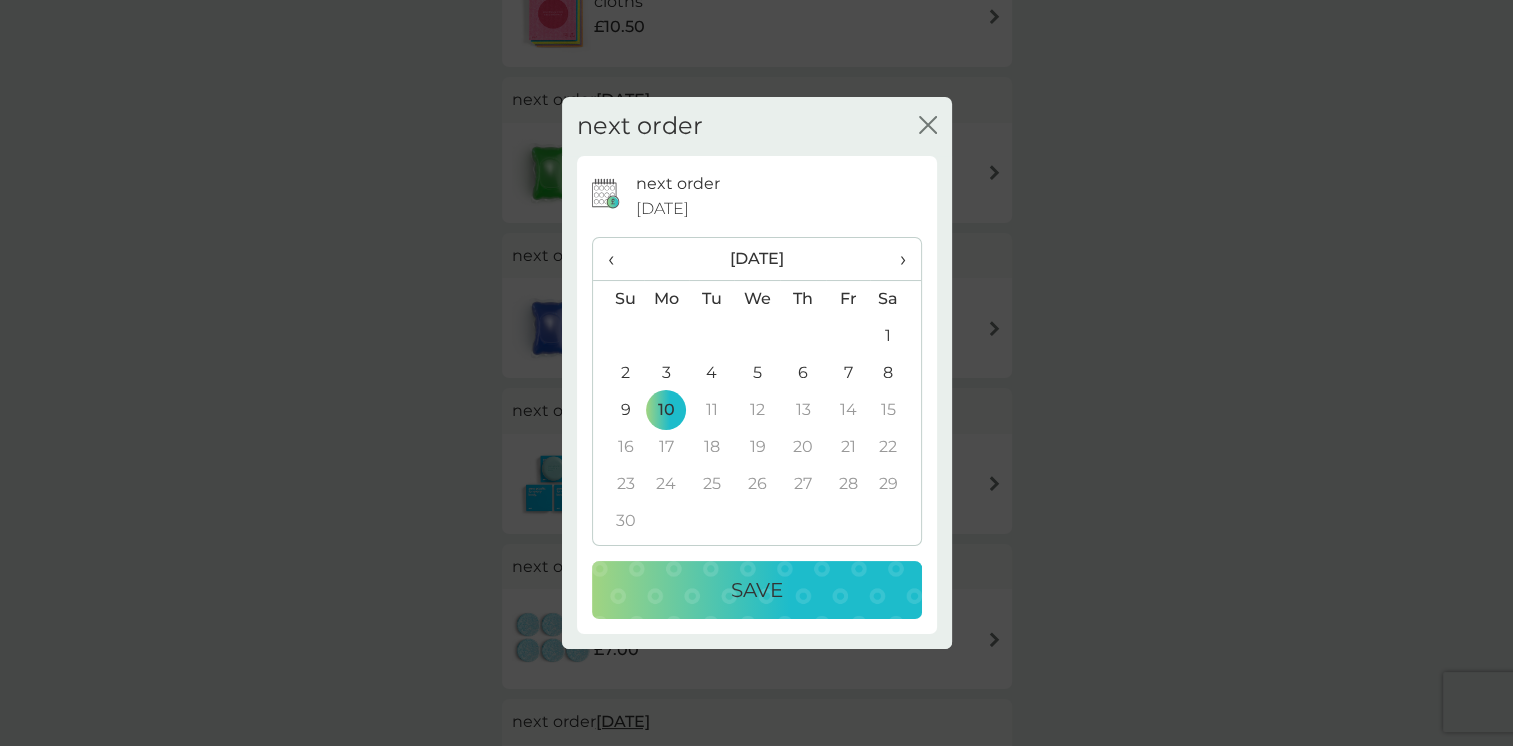 click on "Save" at bounding box center (757, 590) 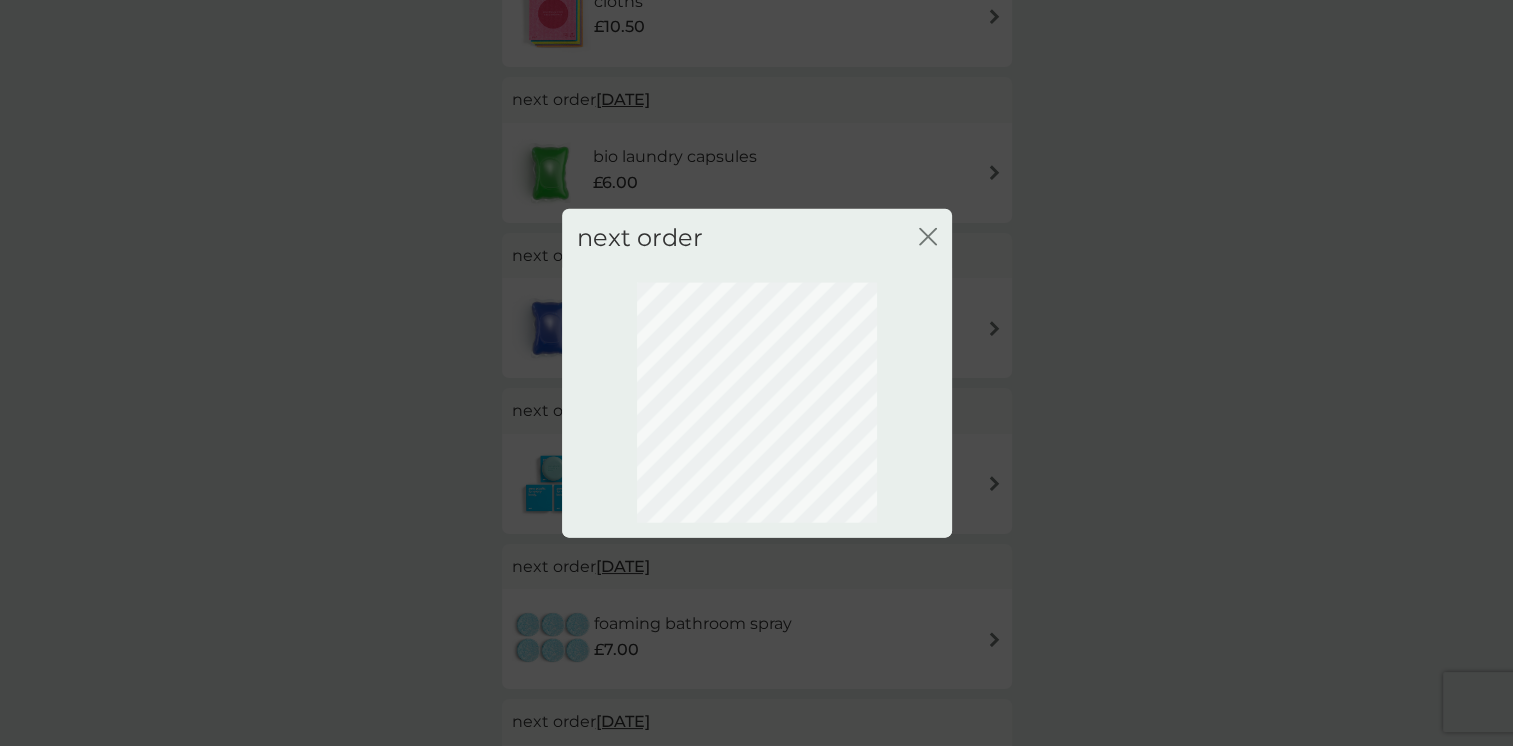 scroll, scrollTop: 92, scrollLeft: 0, axis: vertical 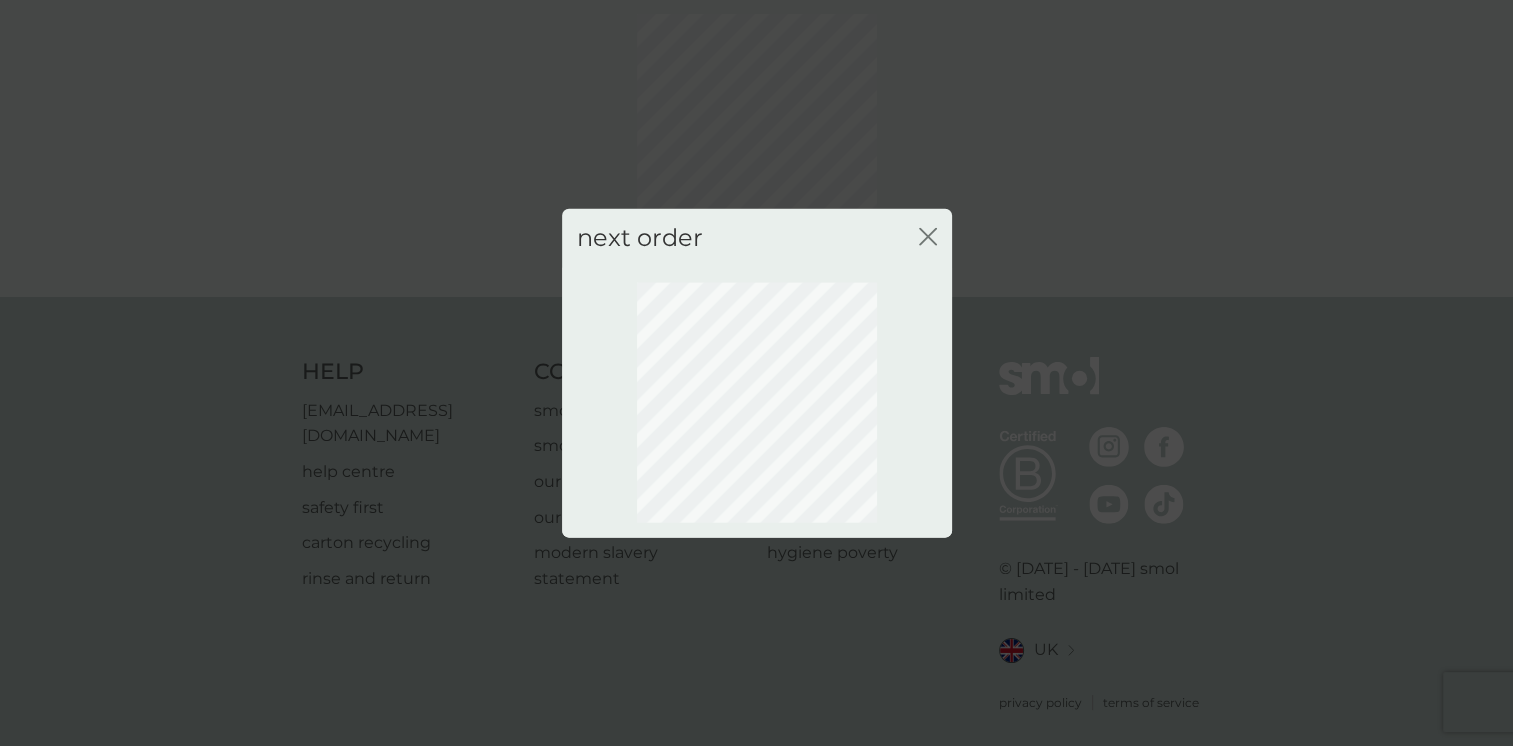 click 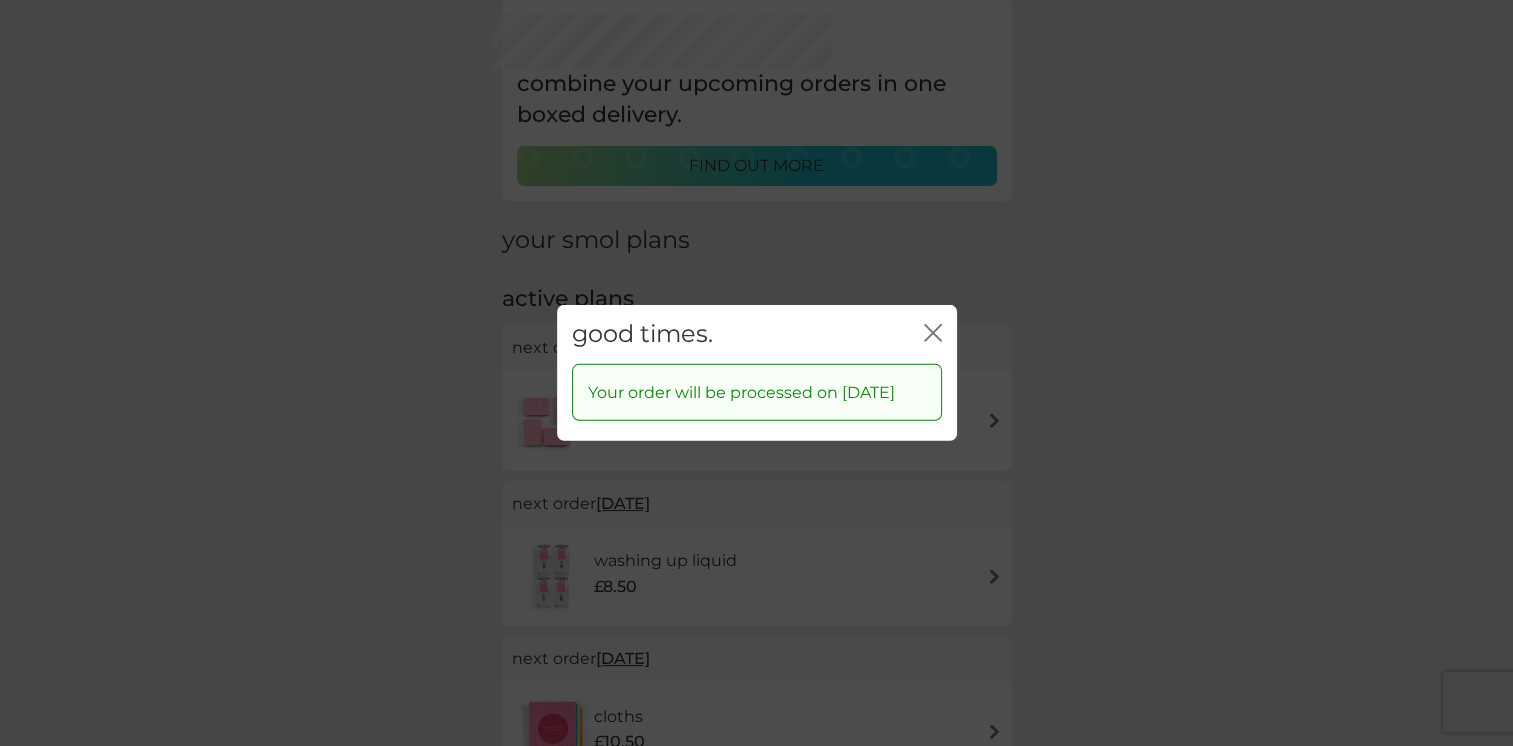 click on "close" 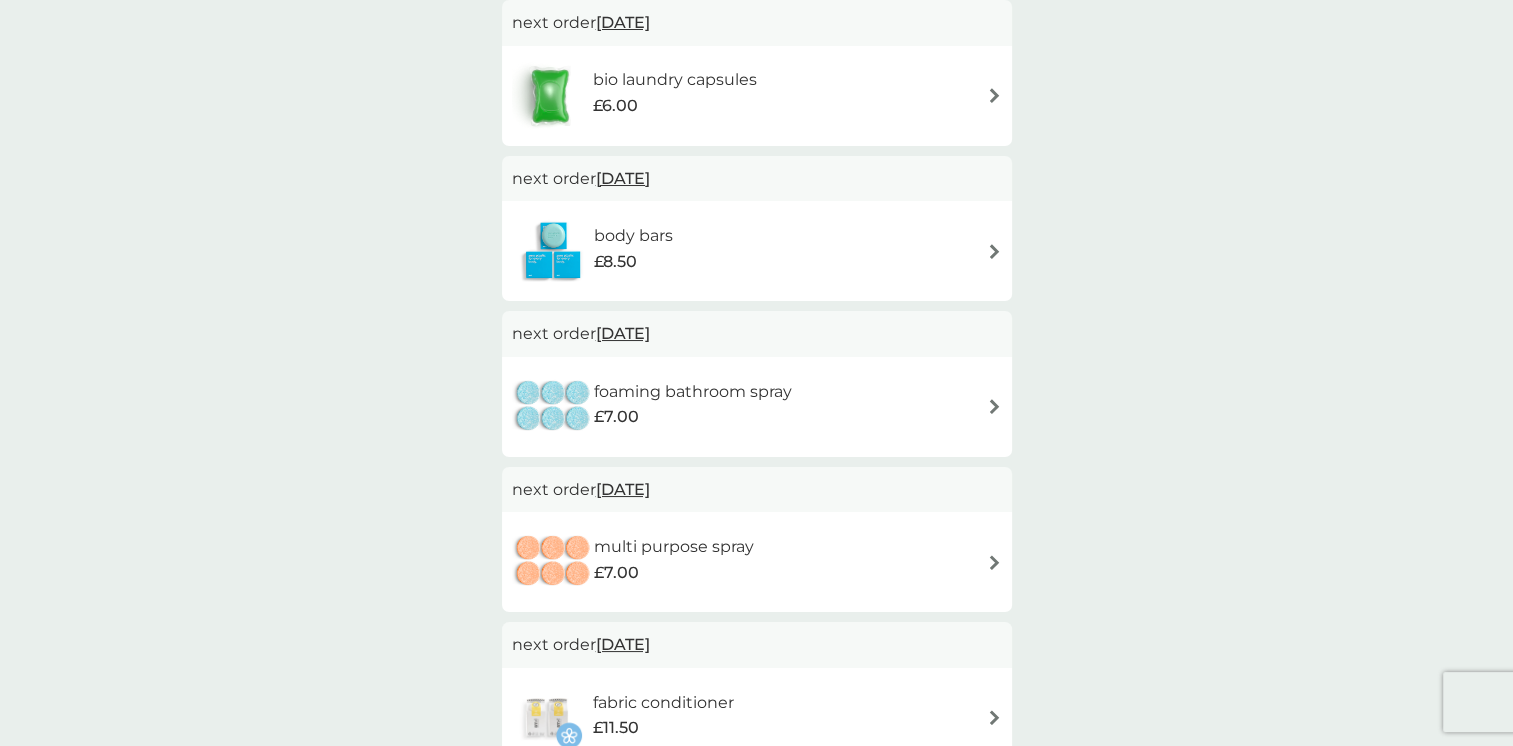 scroll, scrollTop: 891, scrollLeft: 0, axis: vertical 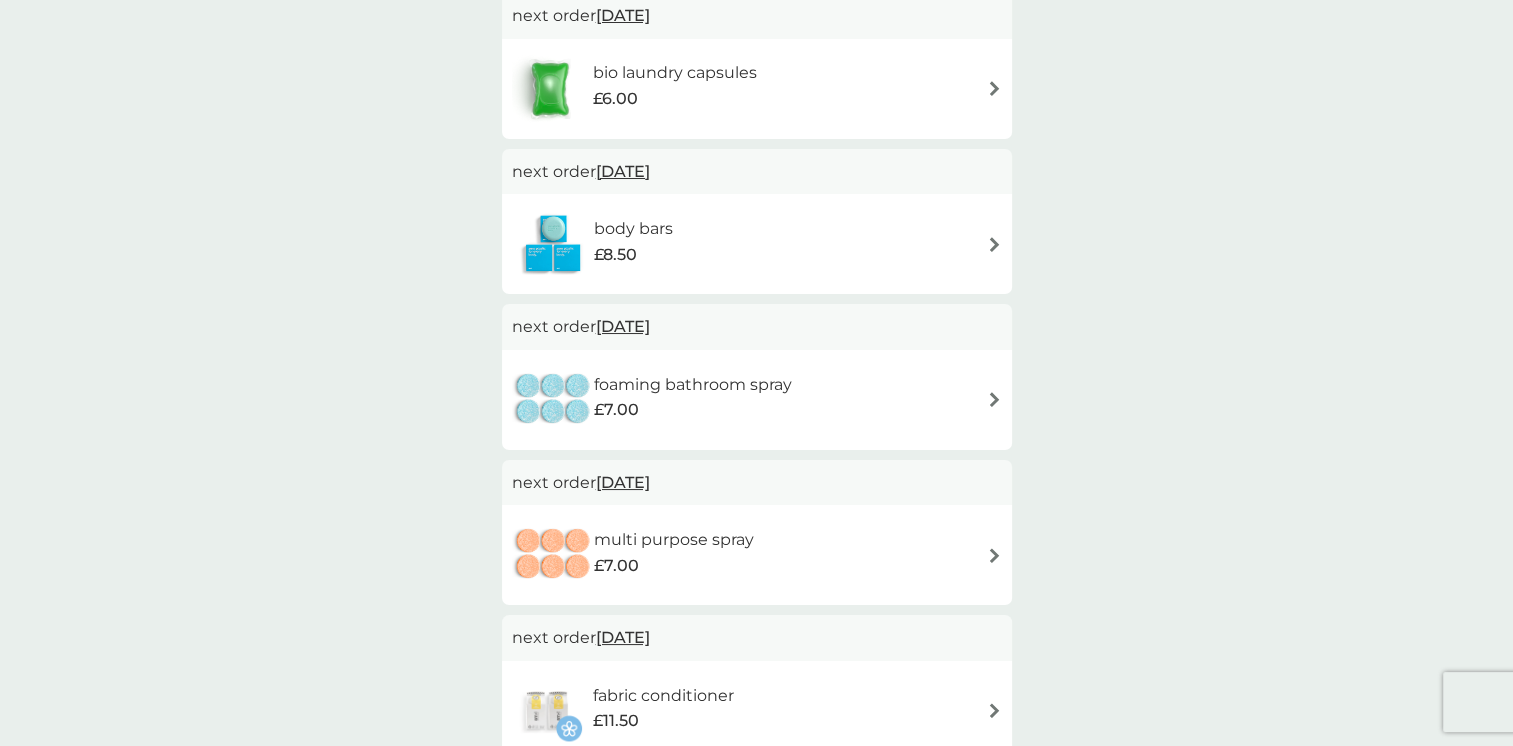 click at bounding box center [994, 244] 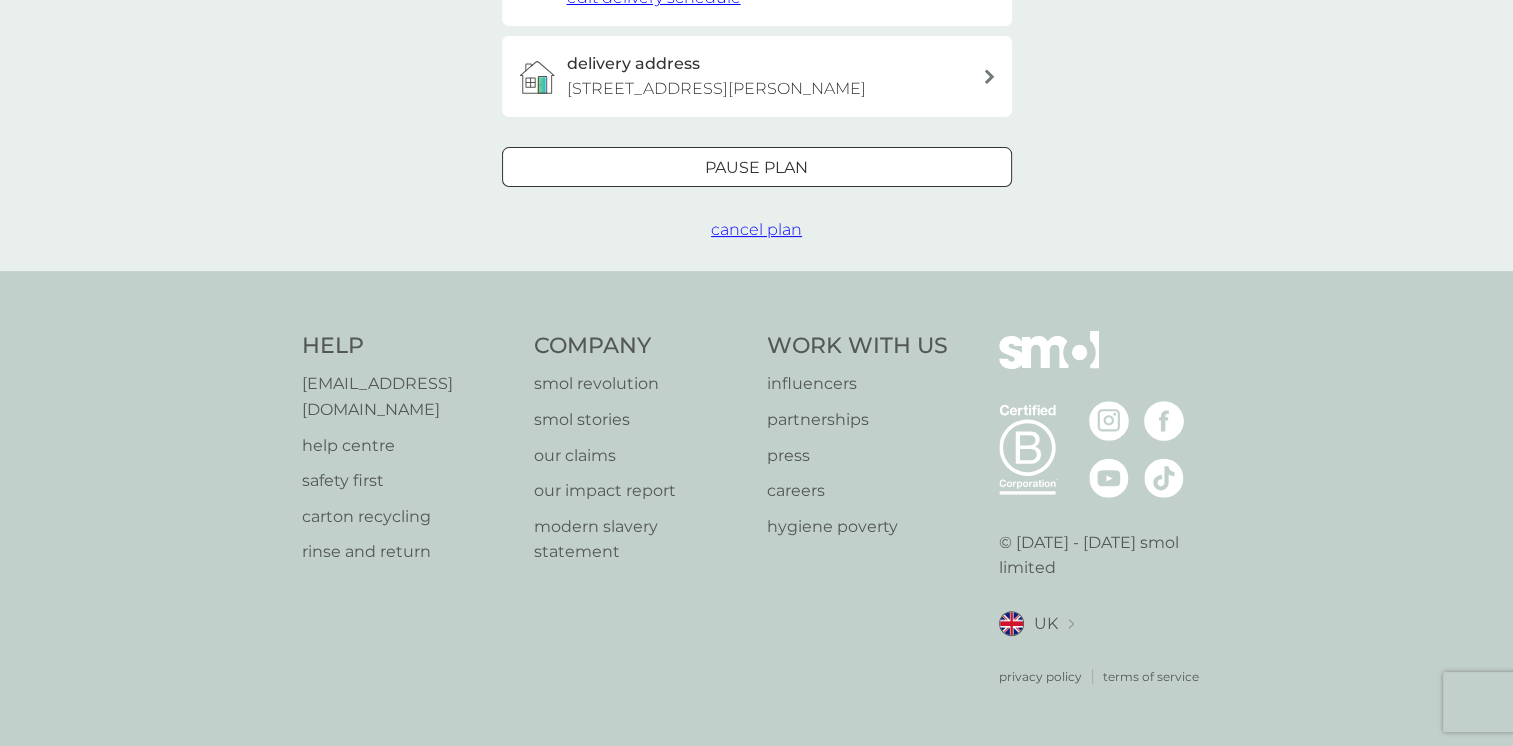 scroll, scrollTop: 0, scrollLeft: 0, axis: both 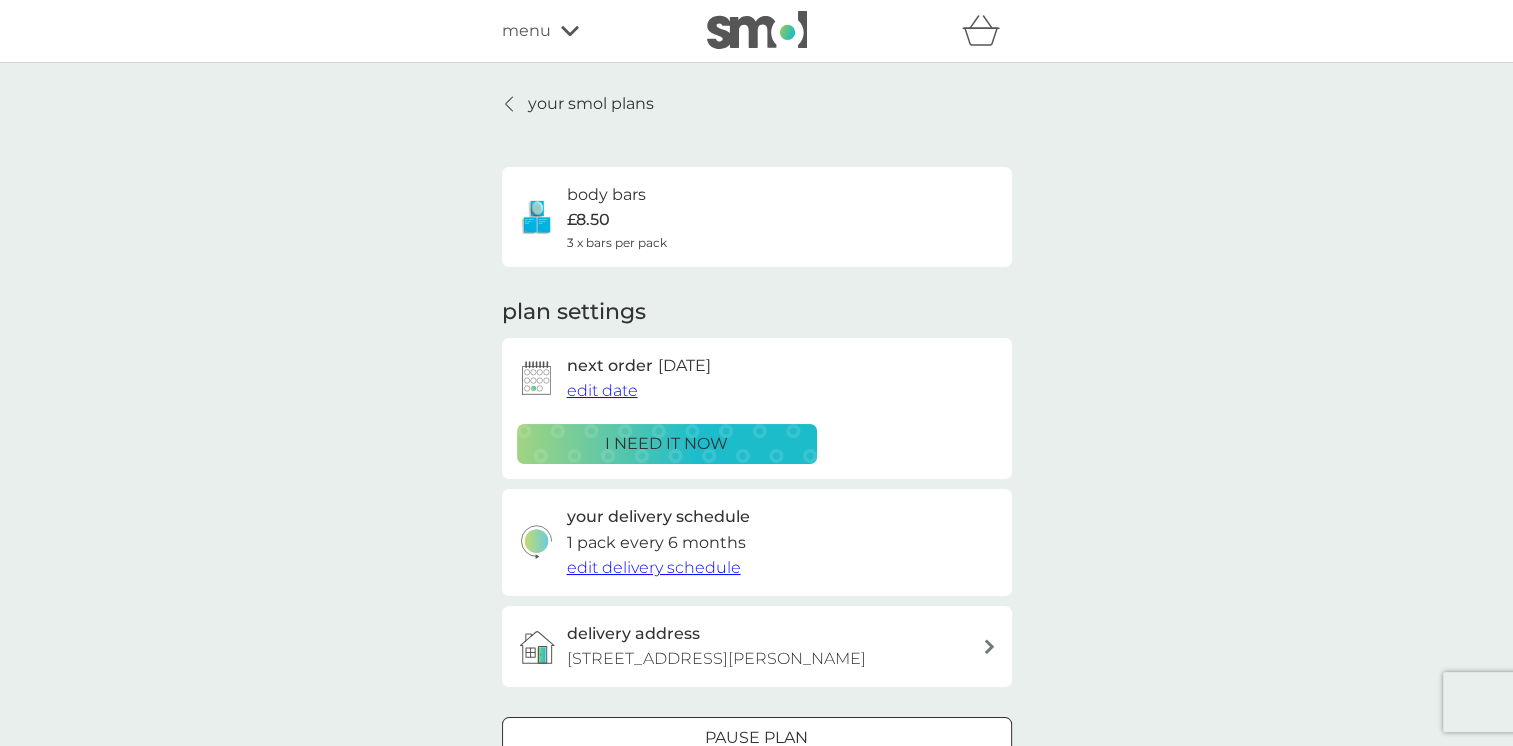 click on "edit delivery schedule" at bounding box center [654, 567] 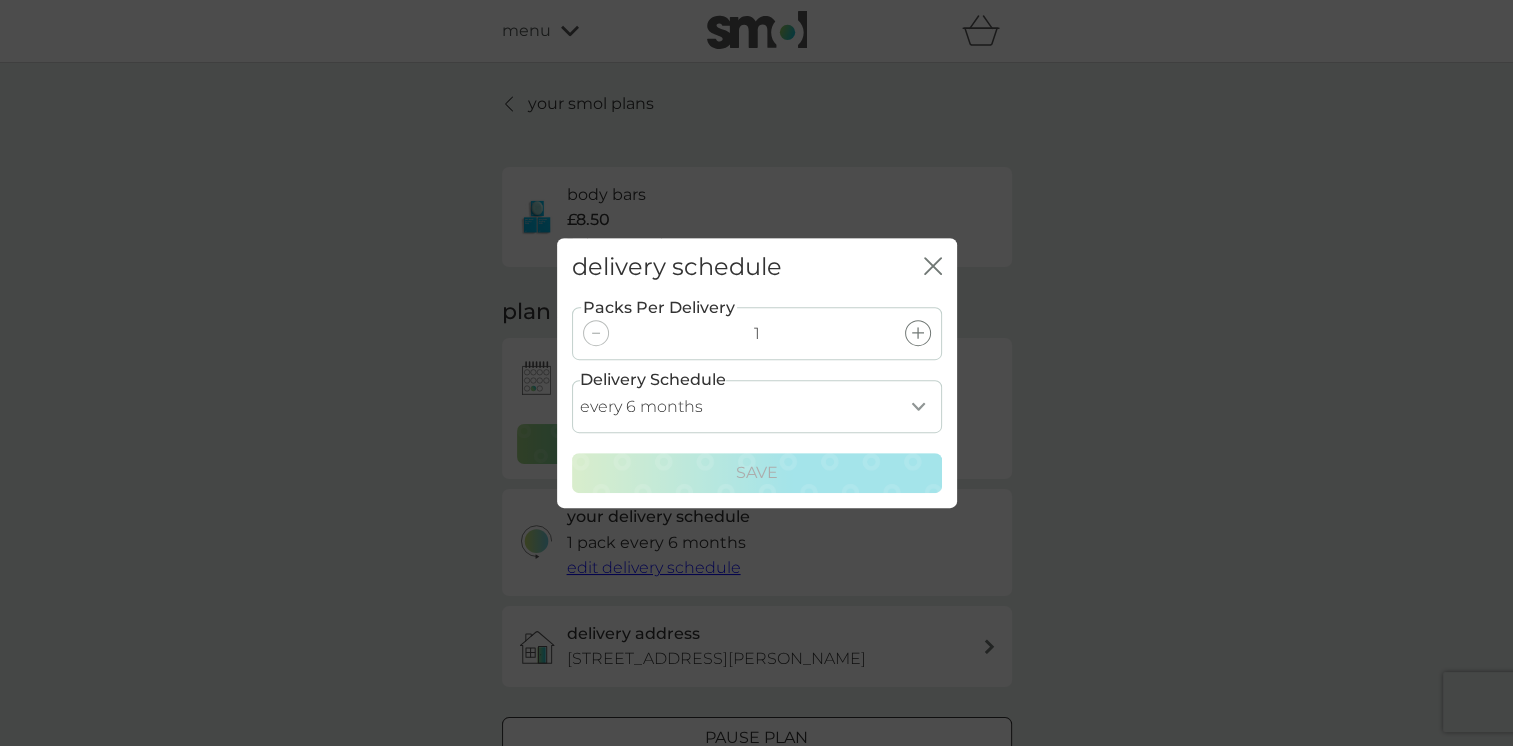 click on "close" 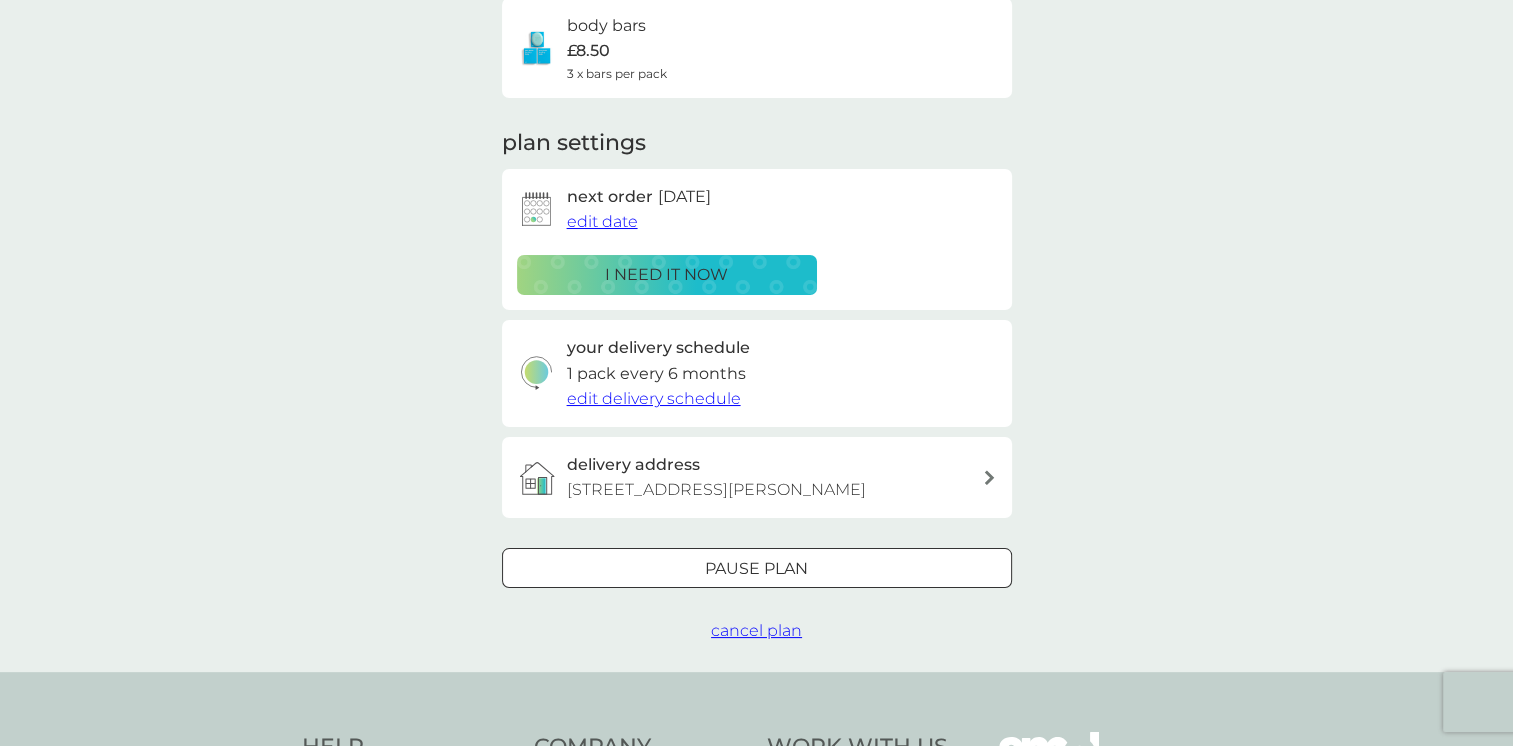 scroll, scrollTop: 122, scrollLeft: 0, axis: vertical 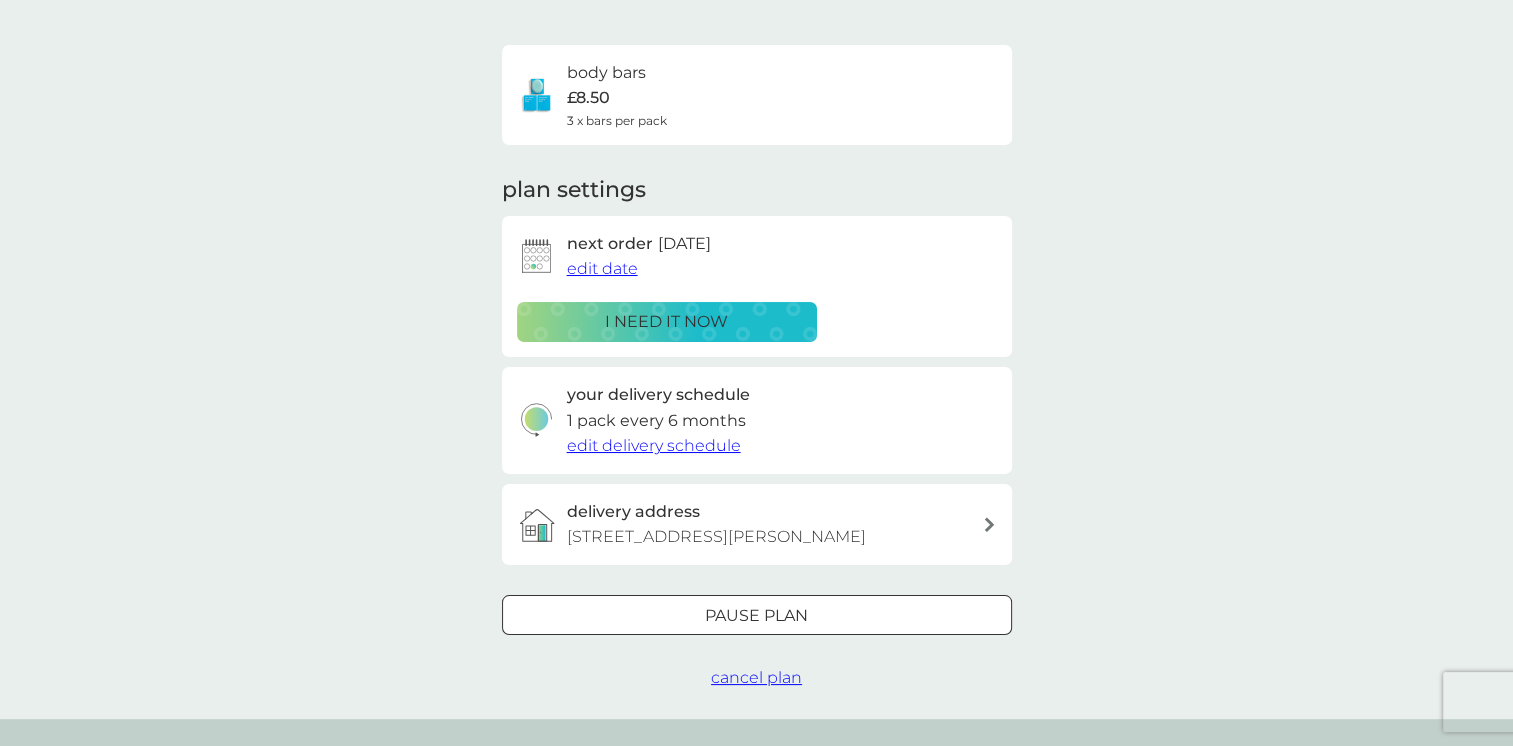 click on "edit date" at bounding box center [602, 268] 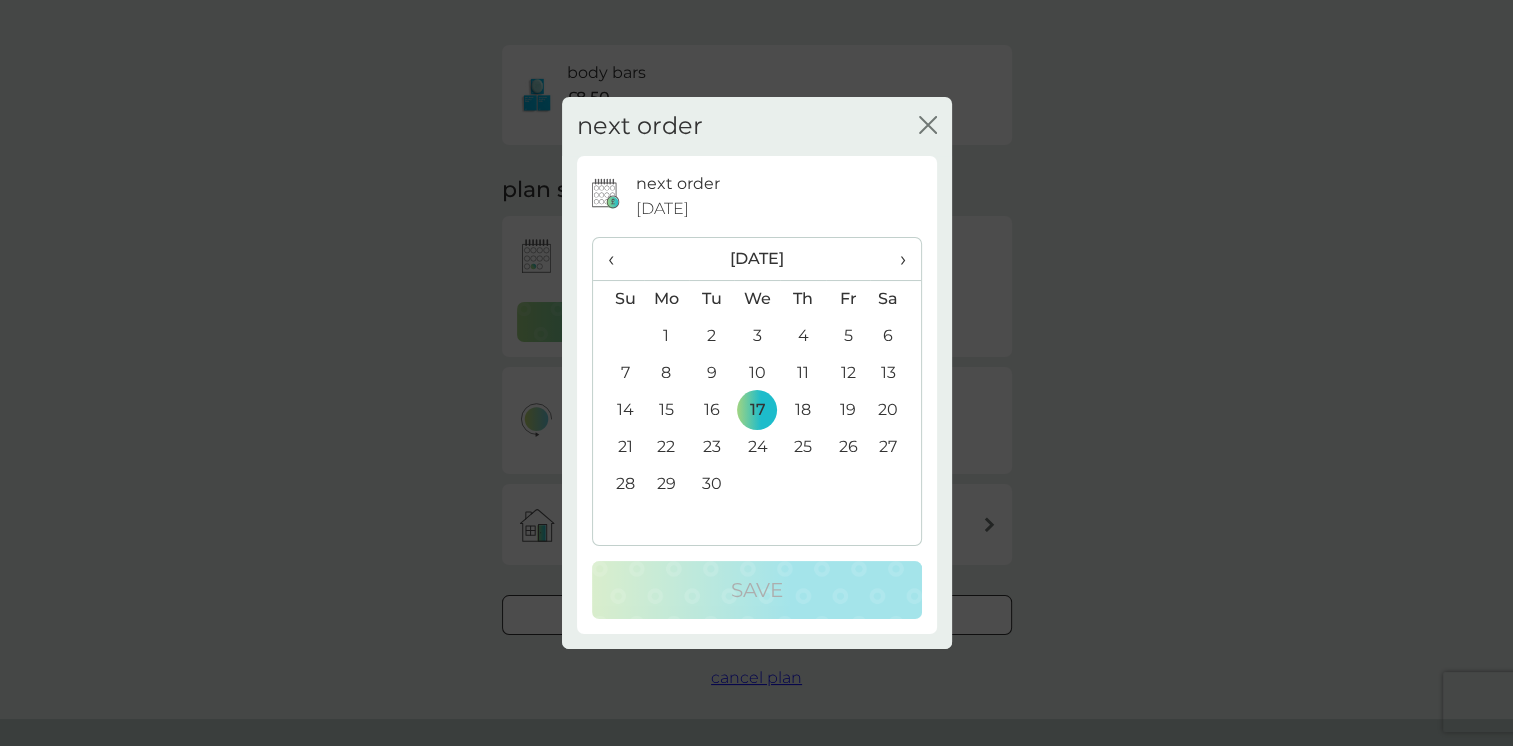 click on "›" at bounding box center (895, 259) 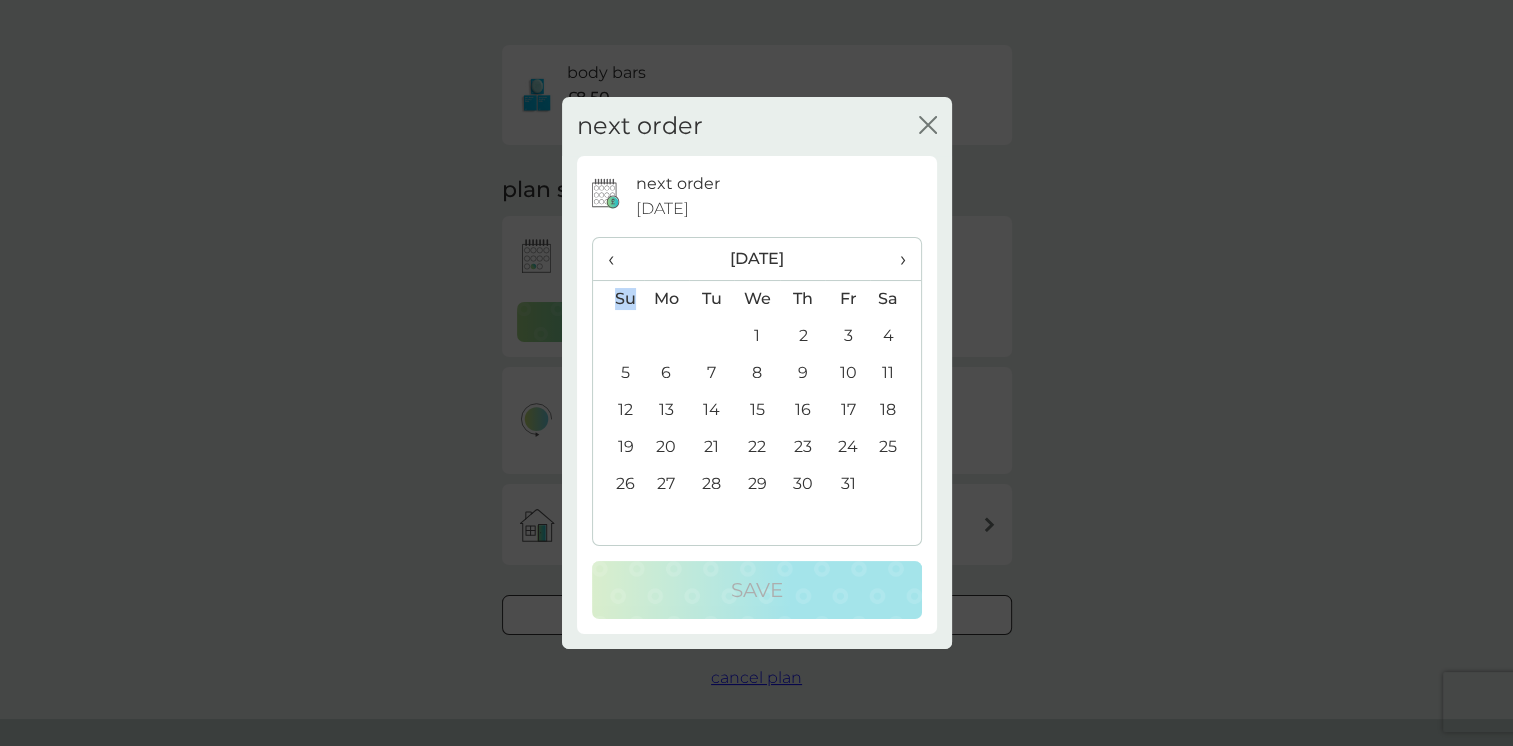 click on "›" at bounding box center (895, 259) 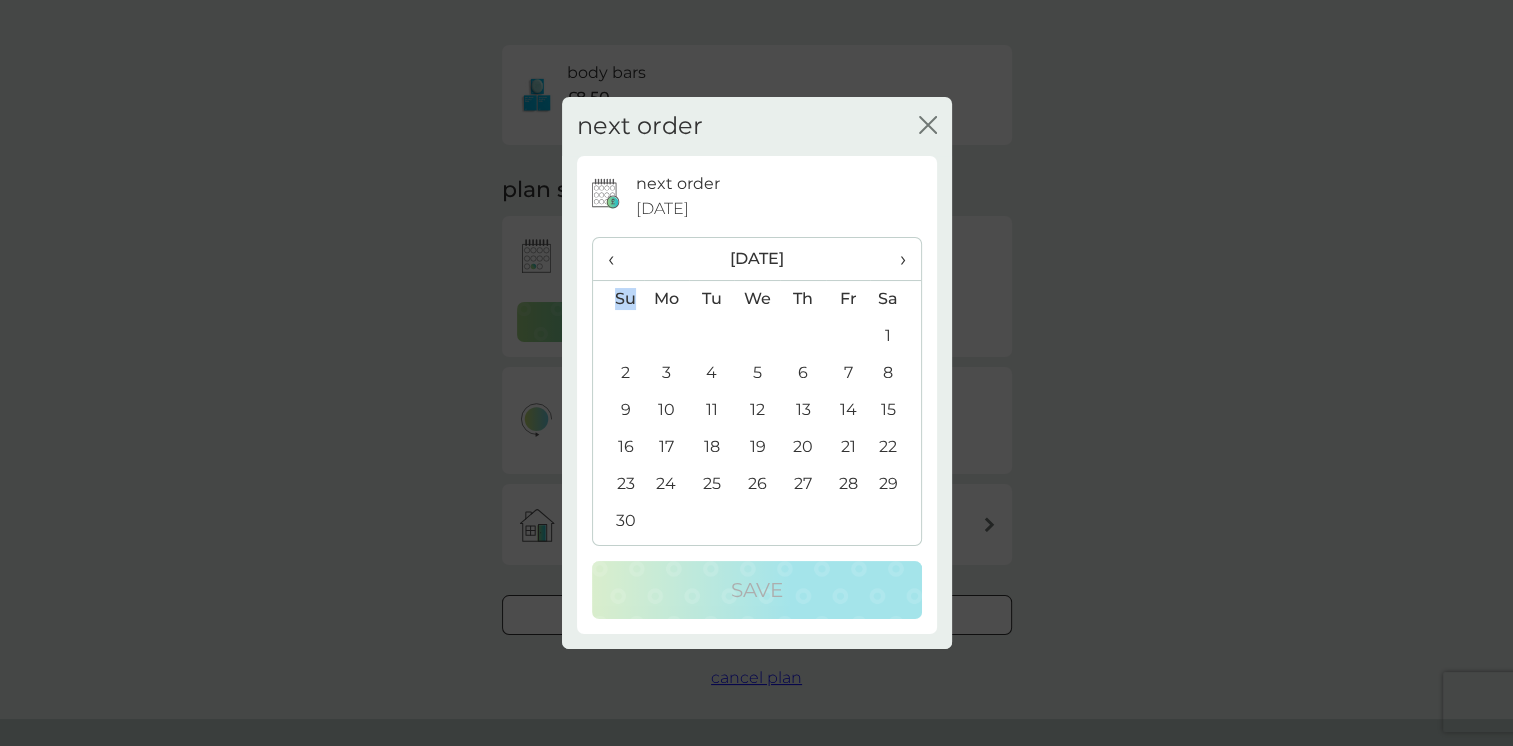 click on "›" at bounding box center (895, 259) 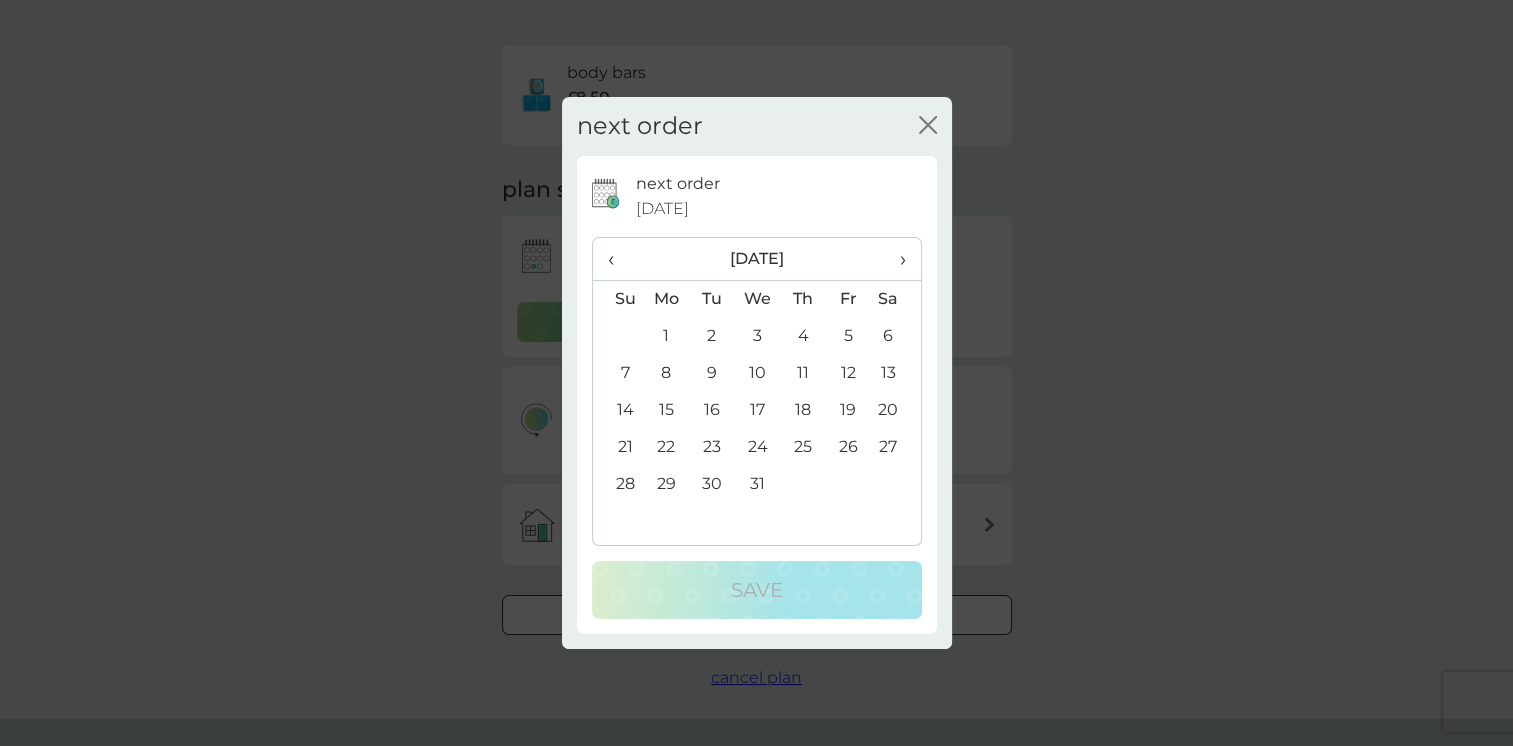 click on "10" at bounding box center (757, 373) 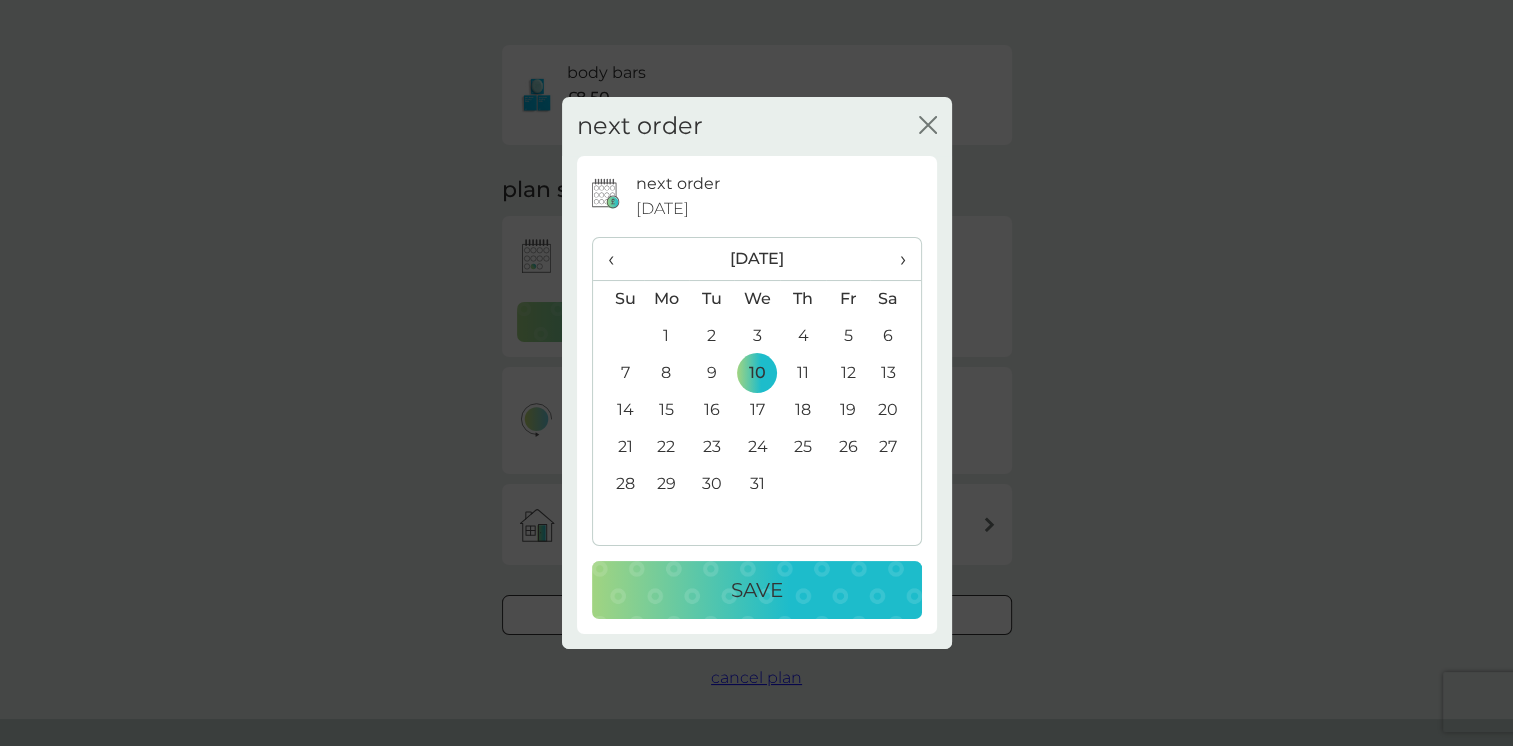 click on "Save" at bounding box center (757, 590) 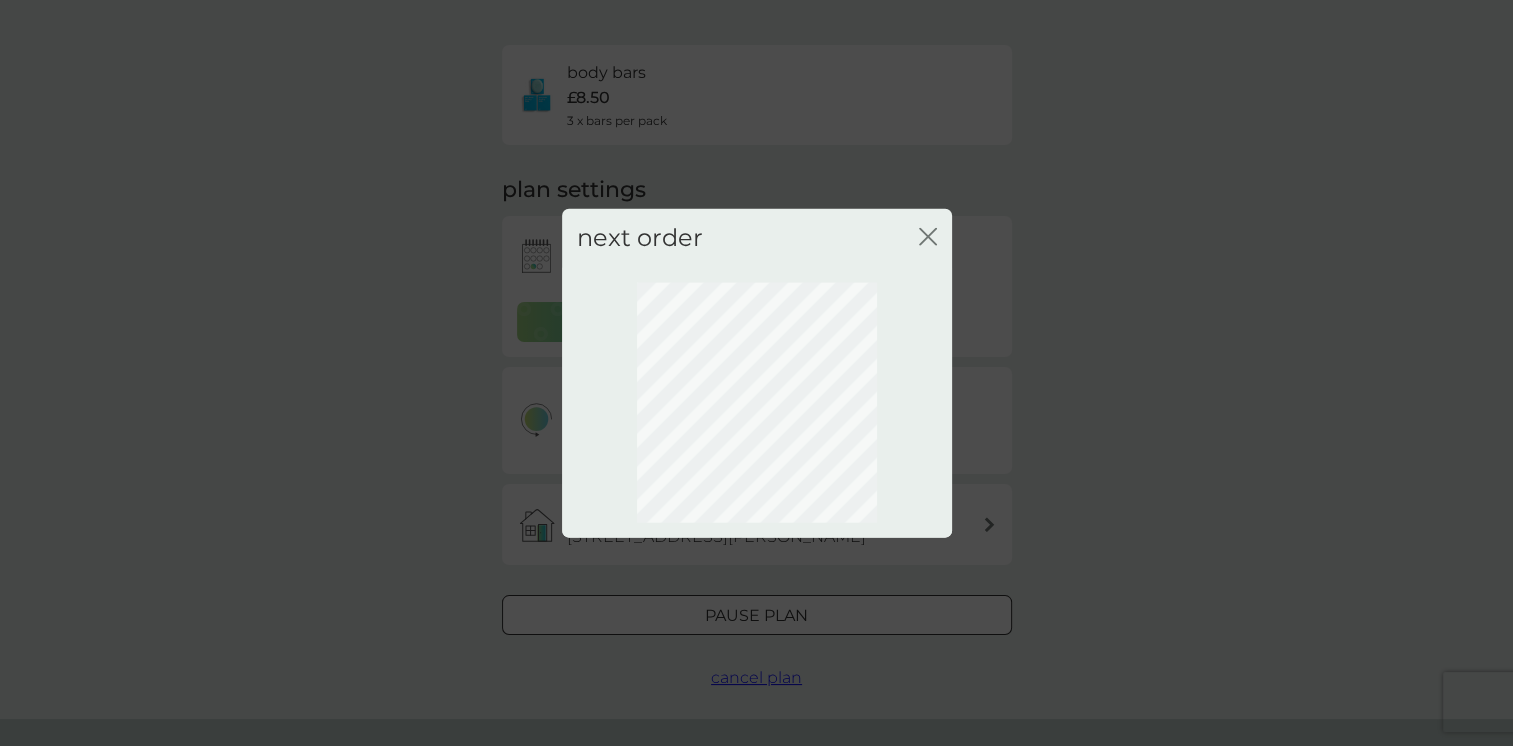 click on "close" 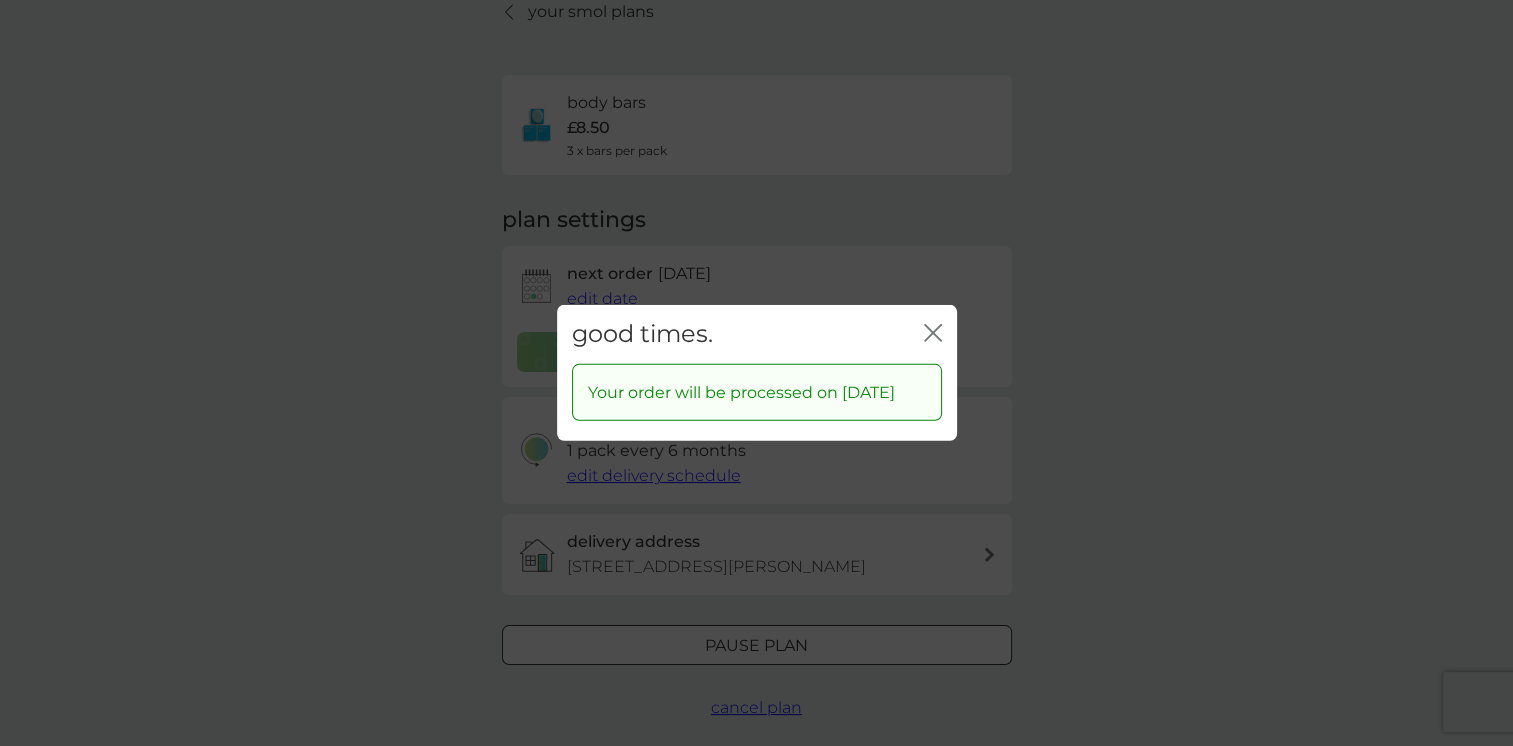 click on "close" 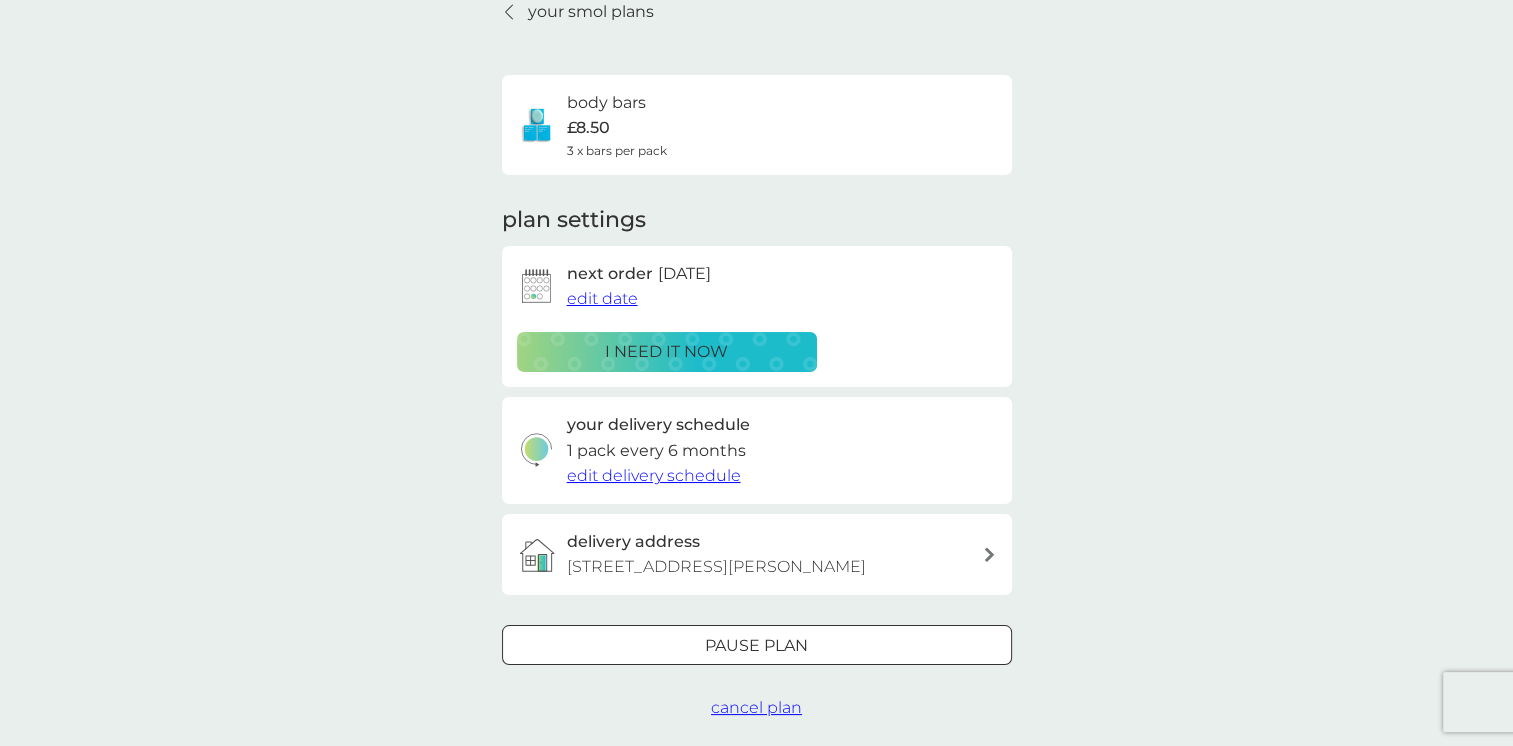 click on "your smol plans" at bounding box center [591, 12] 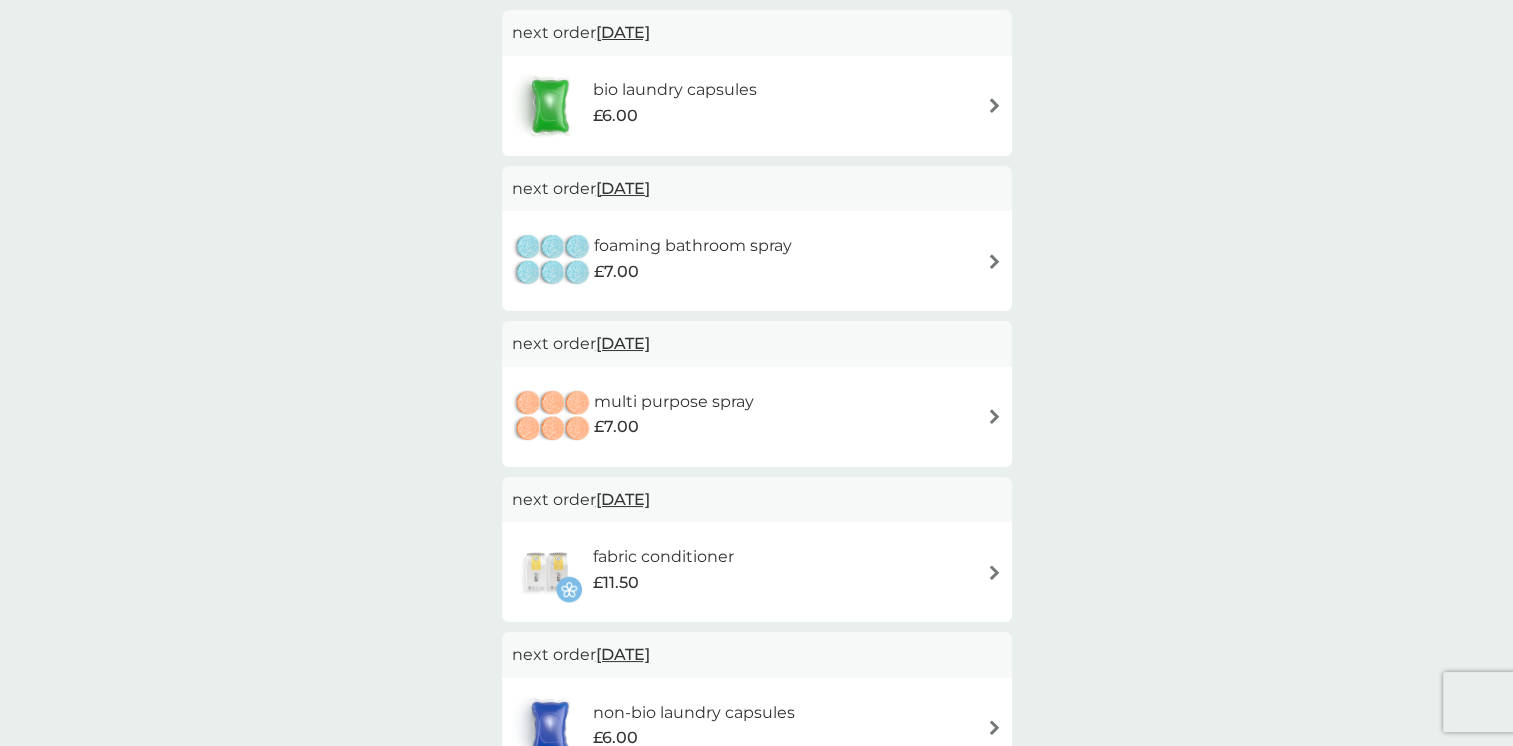 scroll, scrollTop: 878, scrollLeft: 0, axis: vertical 